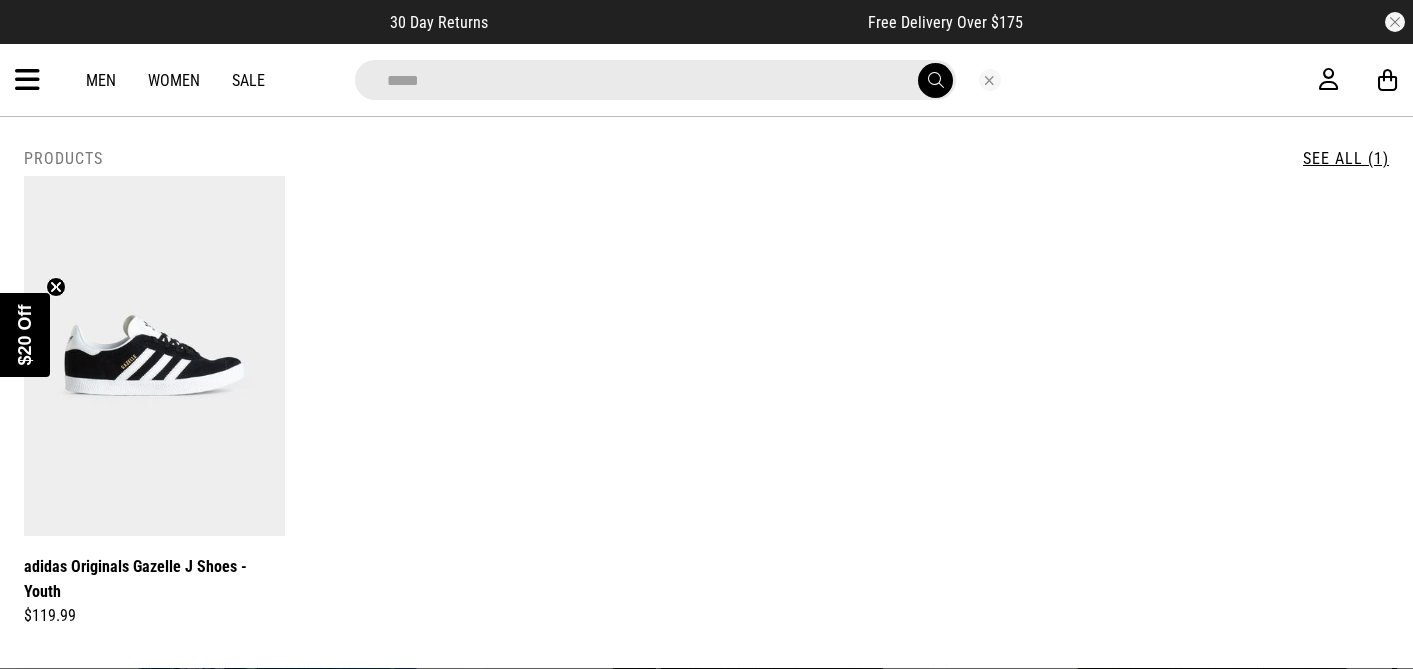 scroll, scrollTop: 0, scrollLeft: 0, axis: both 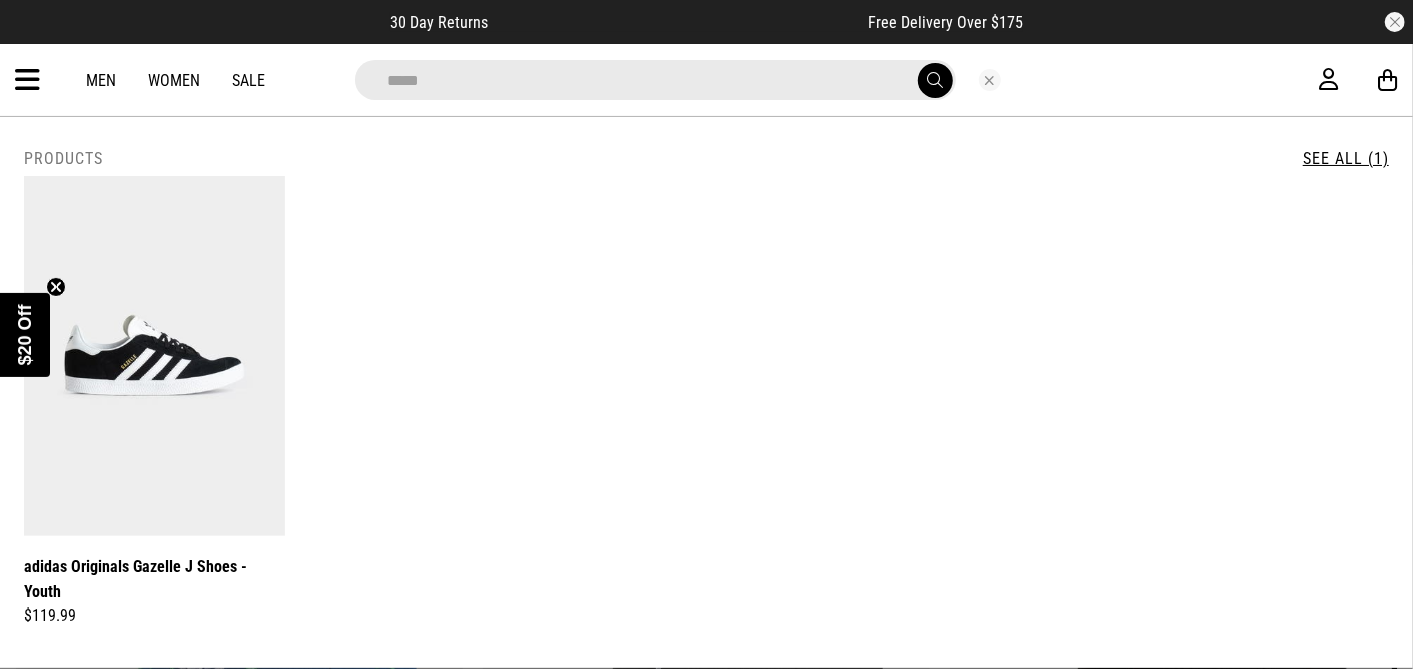 click at bounding box center (990, 80) 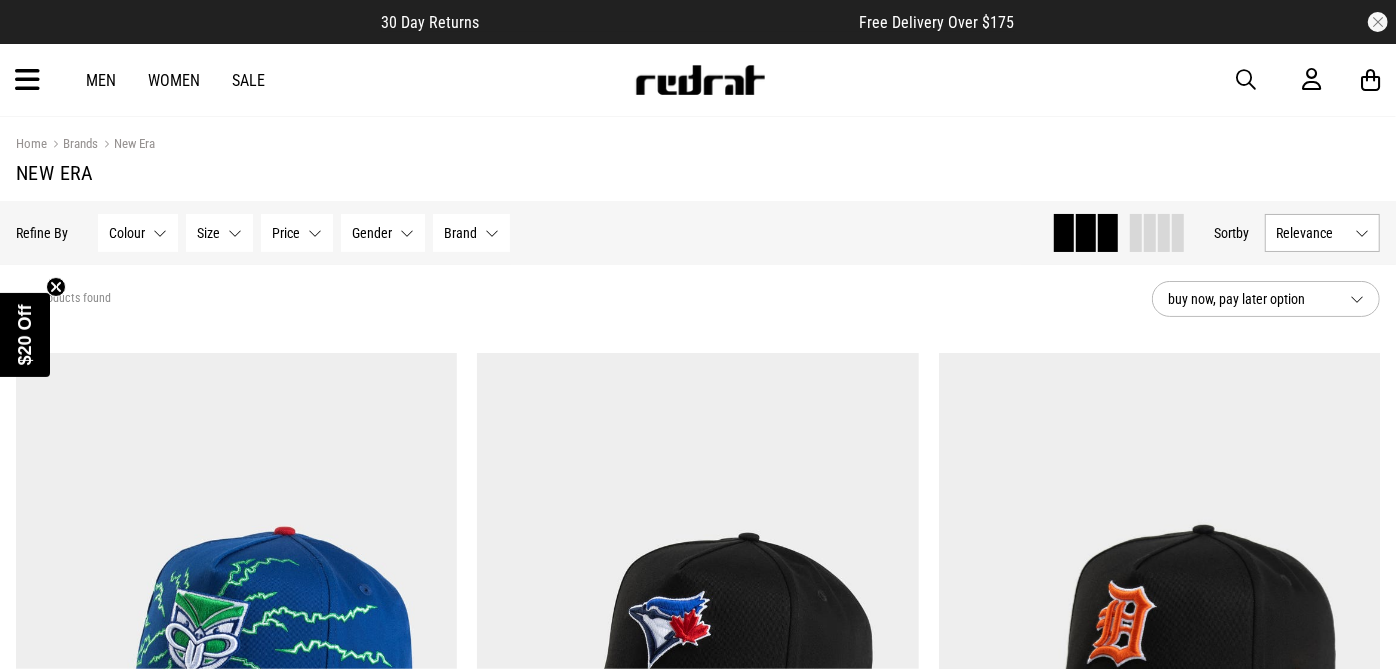 click at bounding box center (27, 80) 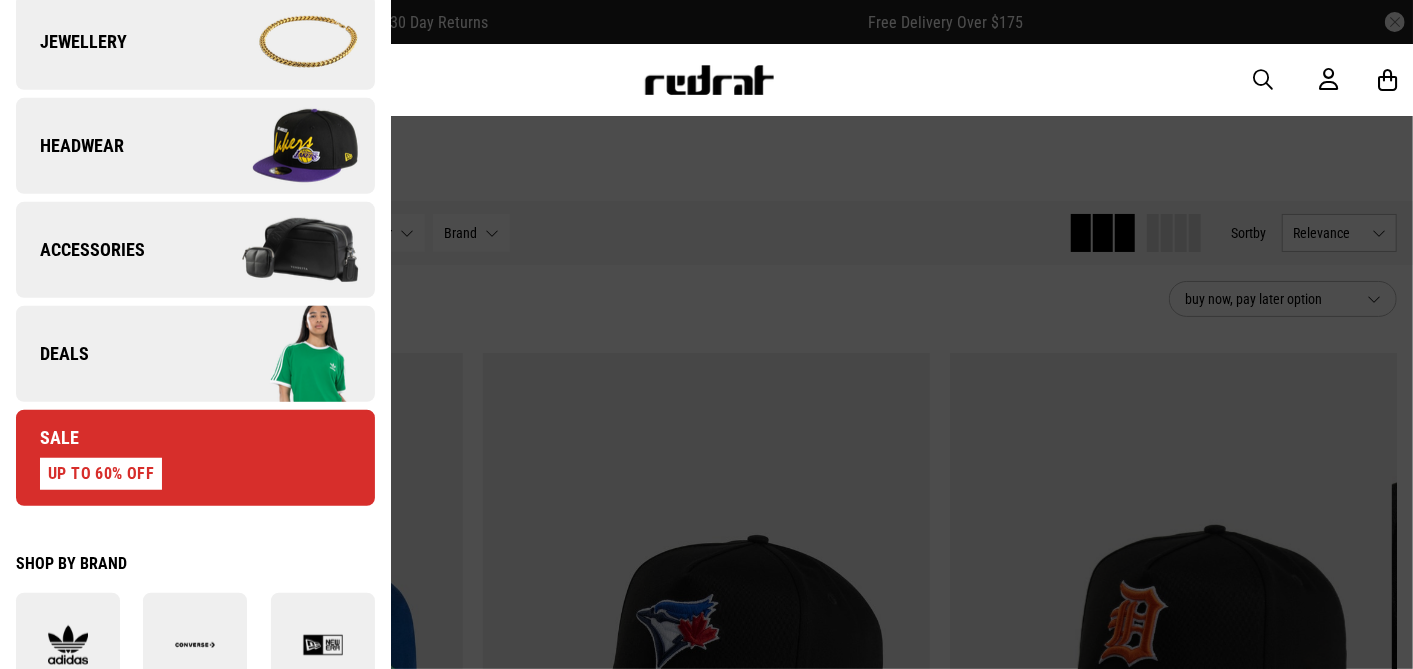scroll, scrollTop: 777, scrollLeft: 0, axis: vertical 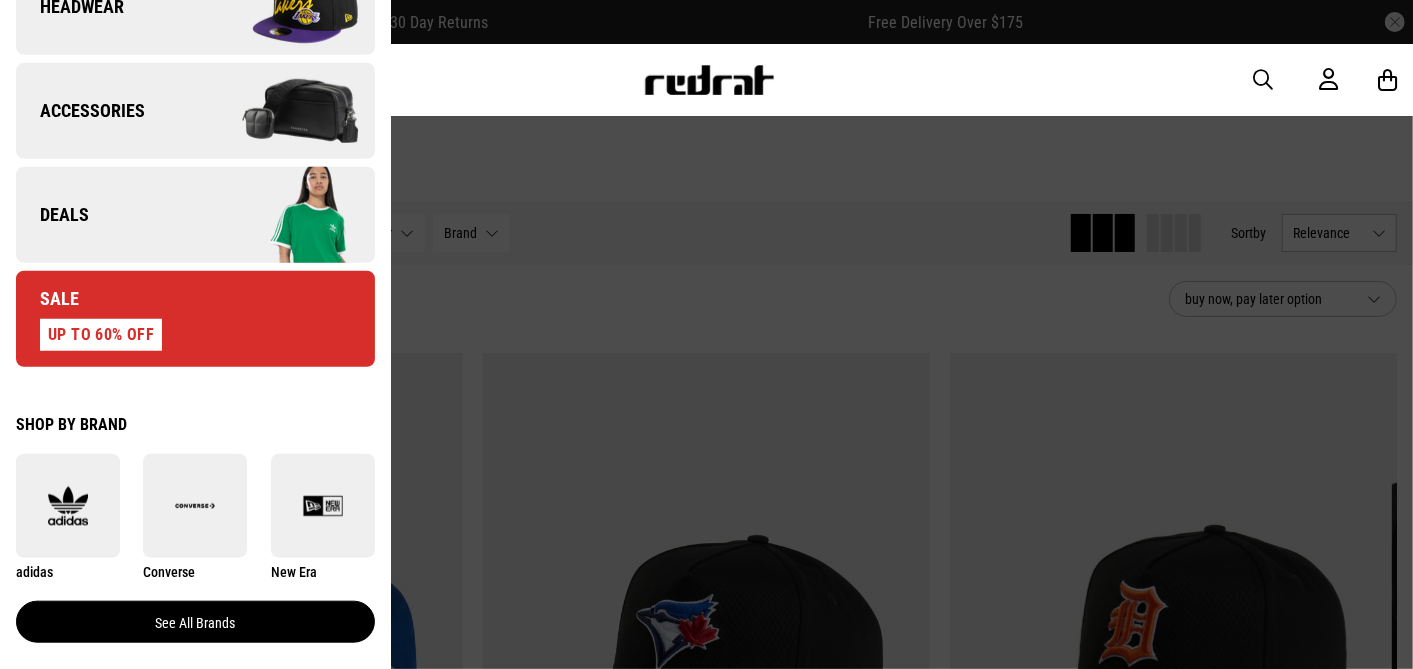 click on "See all brands" at bounding box center (195, 622) 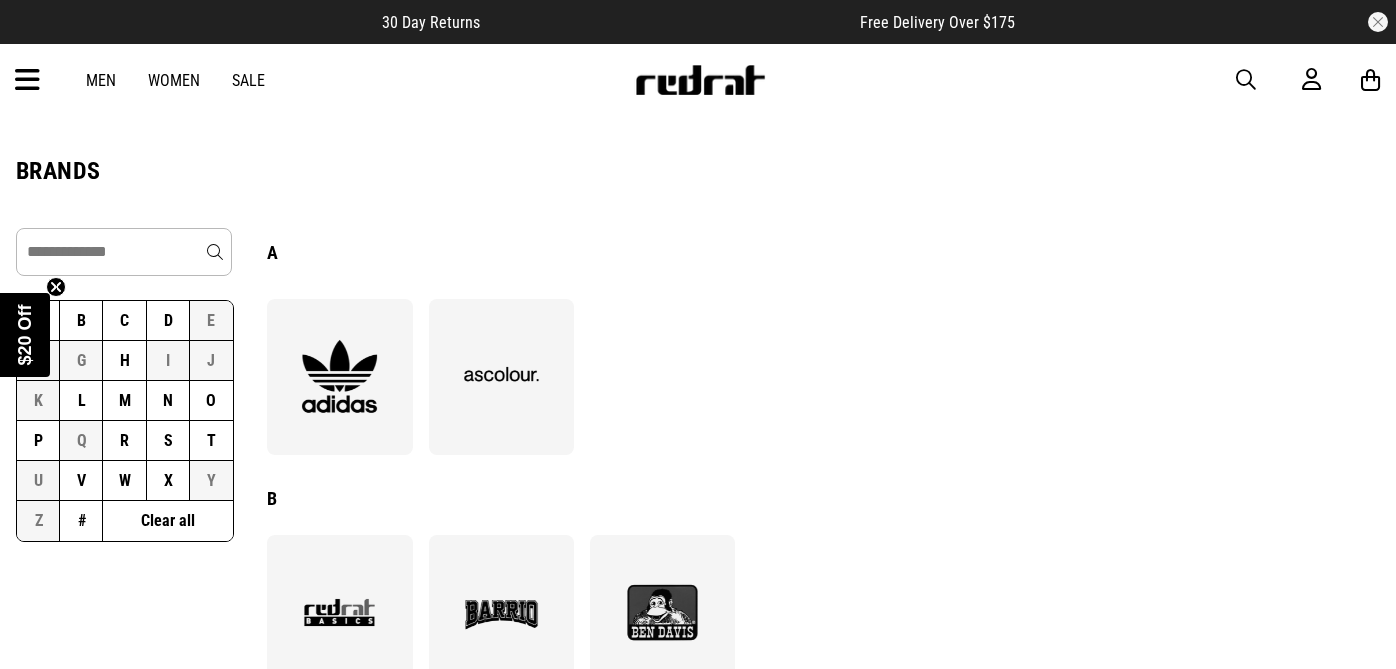 scroll, scrollTop: 0, scrollLeft: 0, axis: both 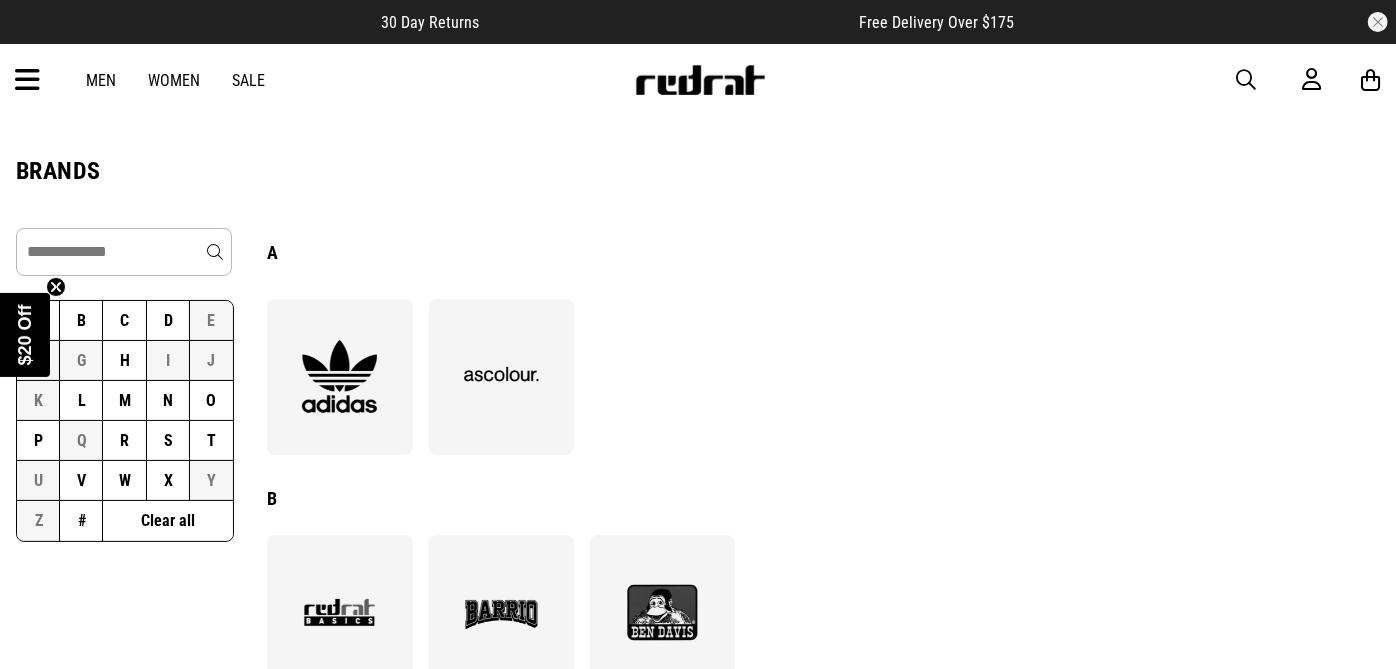 click on "P" at bounding box center [38, 441] 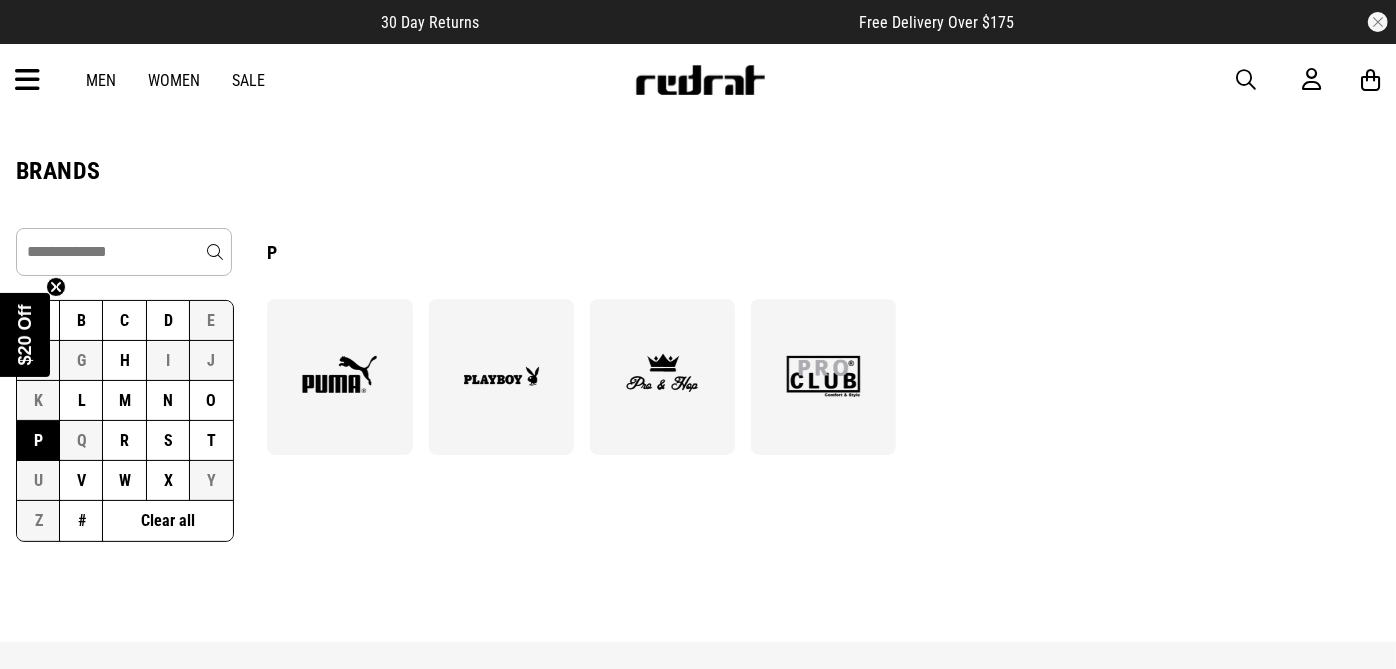 scroll, scrollTop: 0, scrollLeft: 0, axis: both 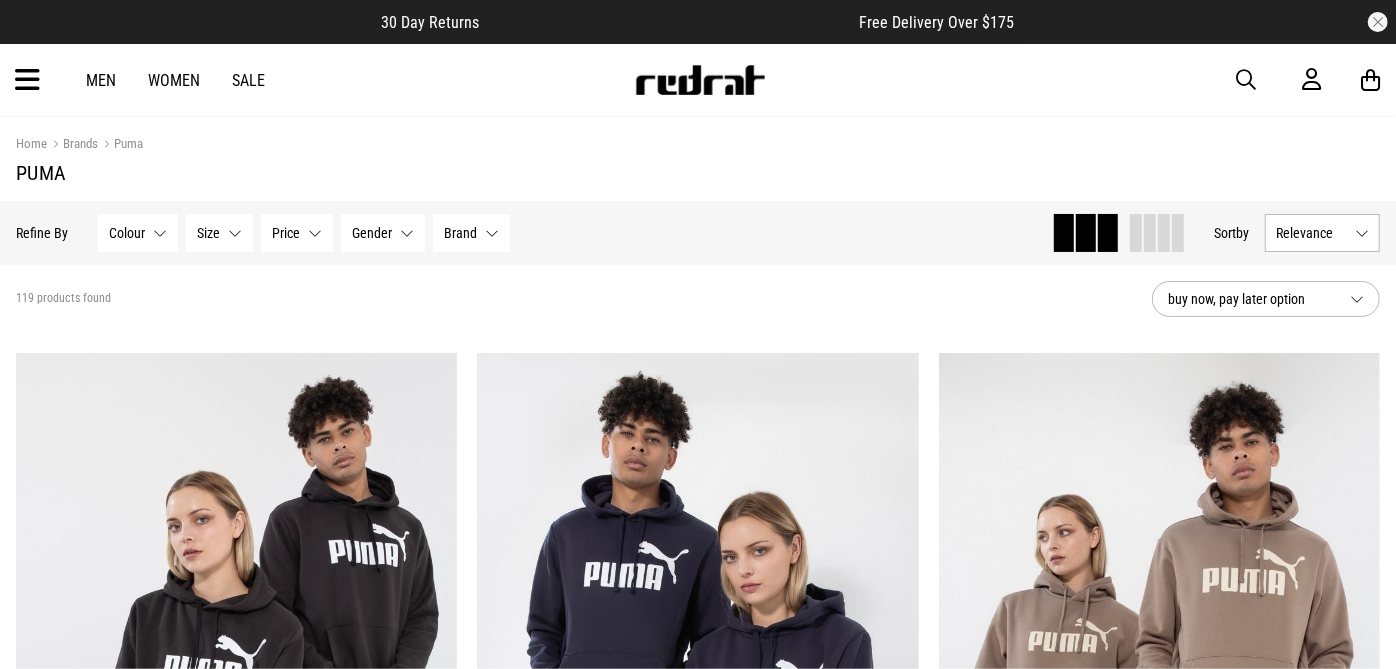 click at bounding box center [27, 80] 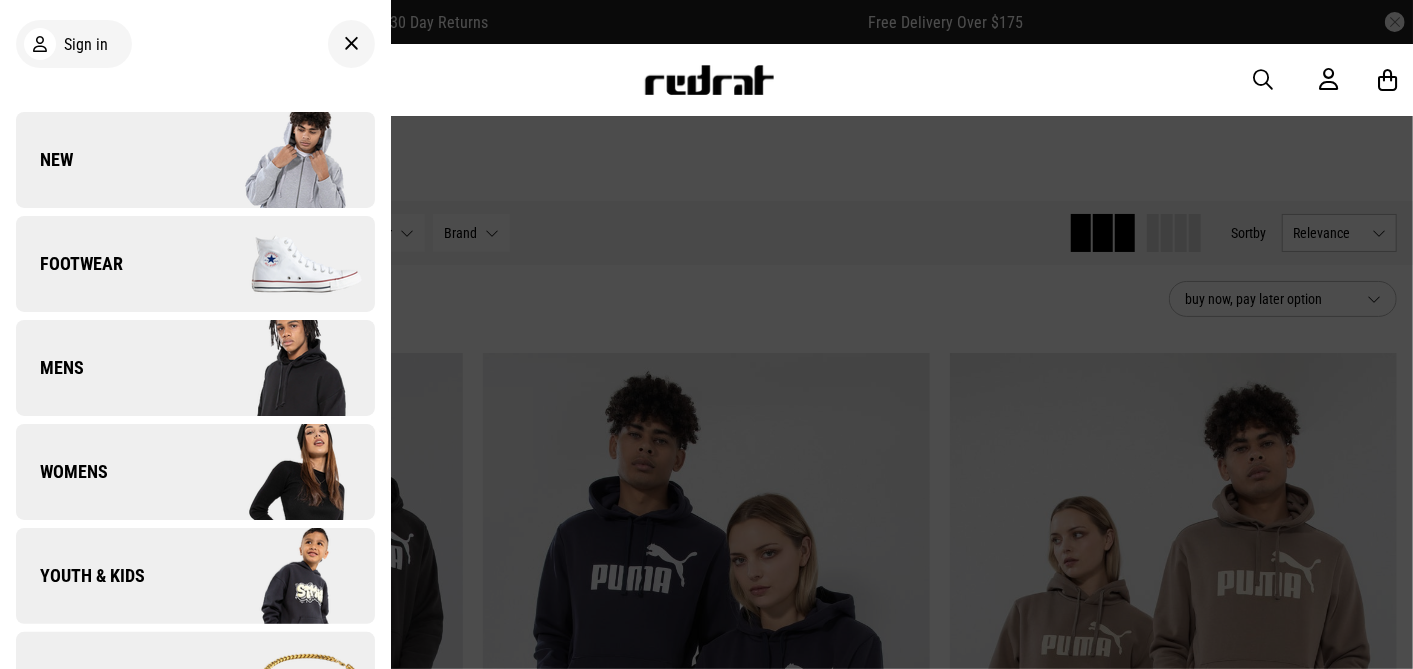 click on "Footwear" at bounding box center (69, 264) 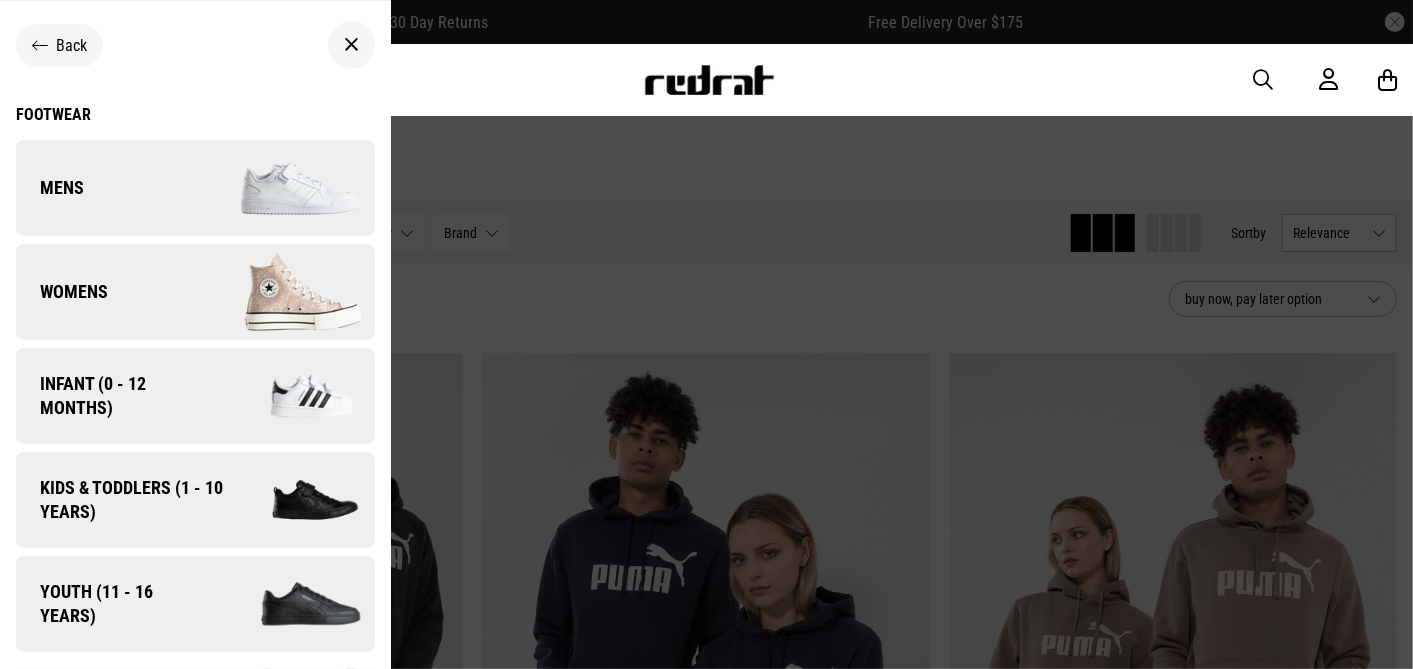 click on "Kids & Toddlers (1 - 10 years)" at bounding box center [124, 500] 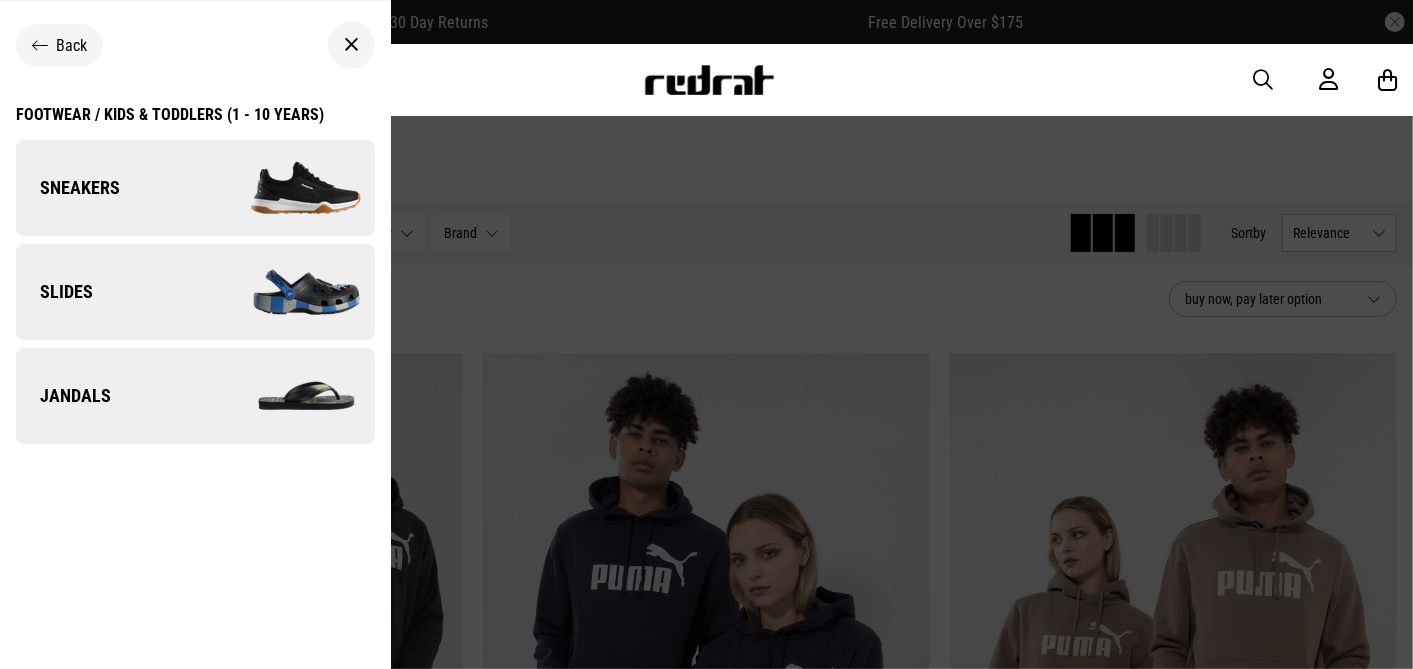 click on "Back
Footwear / Kids & Toddlers (1 - 10 years)																   Sneakers     Slides     Jandals" at bounding box center [195, 343] 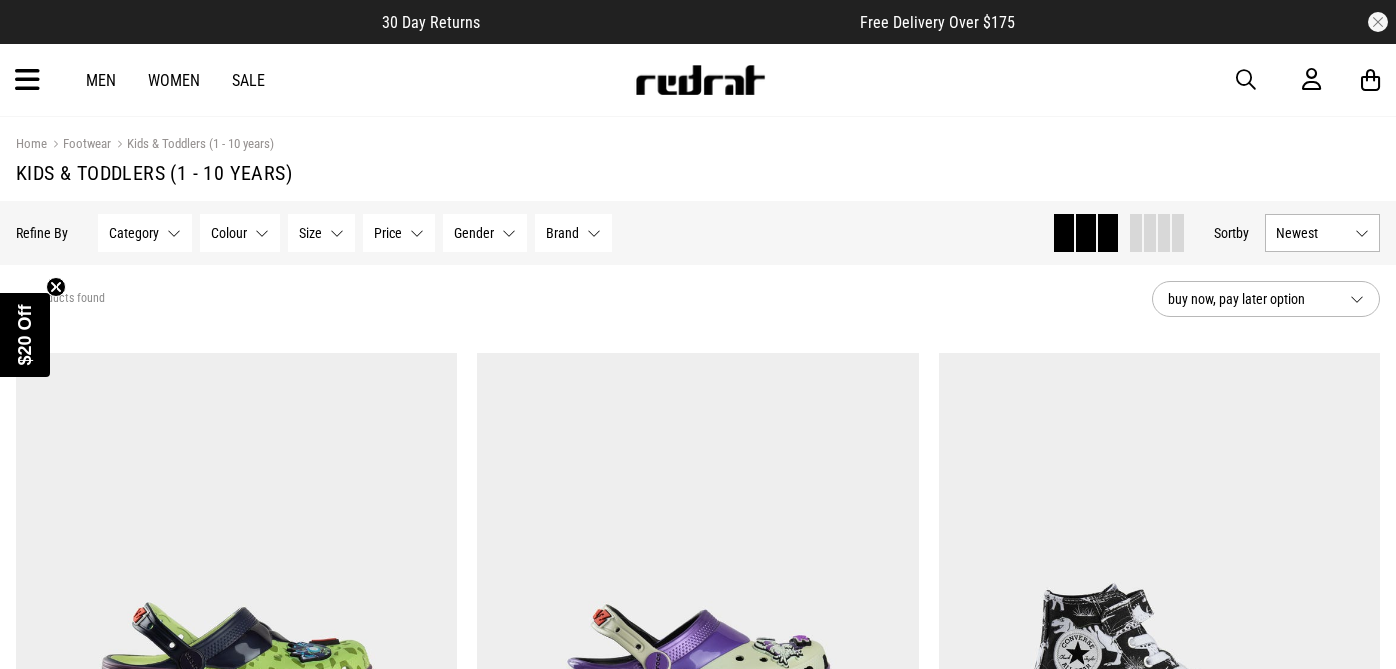 click on "Category" at bounding box center (134, 233) 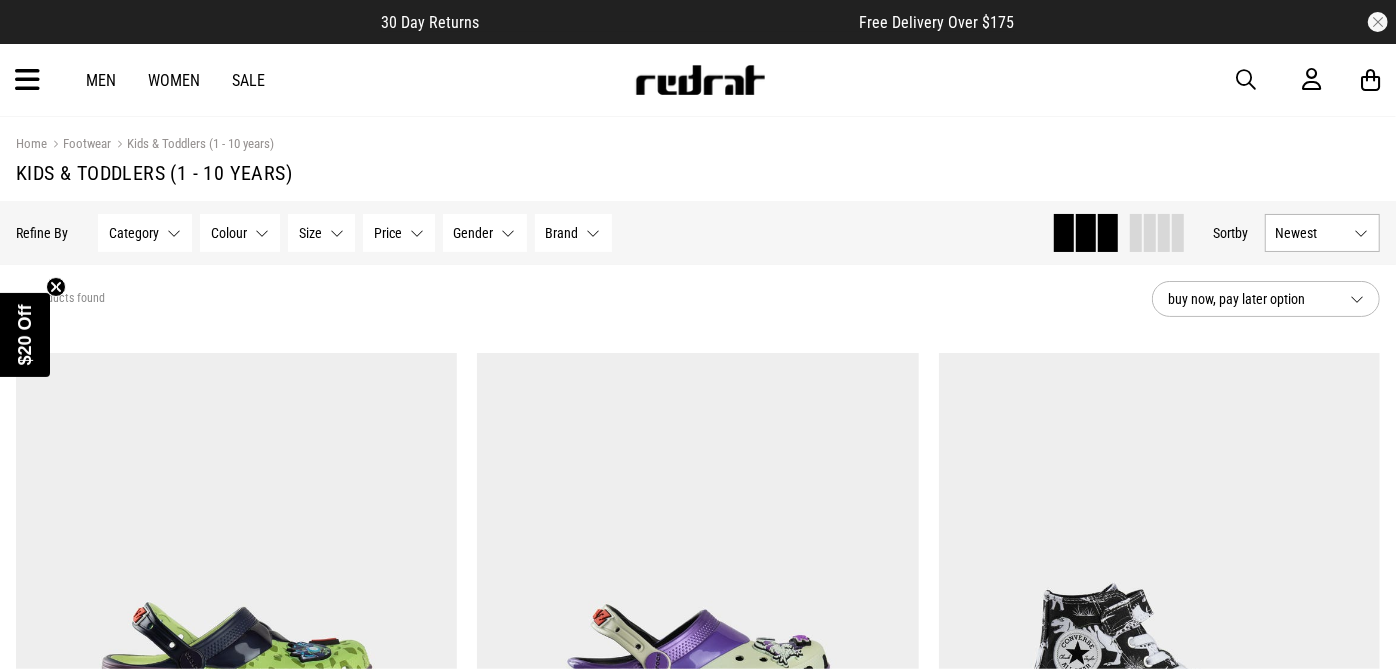 scroll, scrollTop: 0, scrollLeft: 0, axis: both 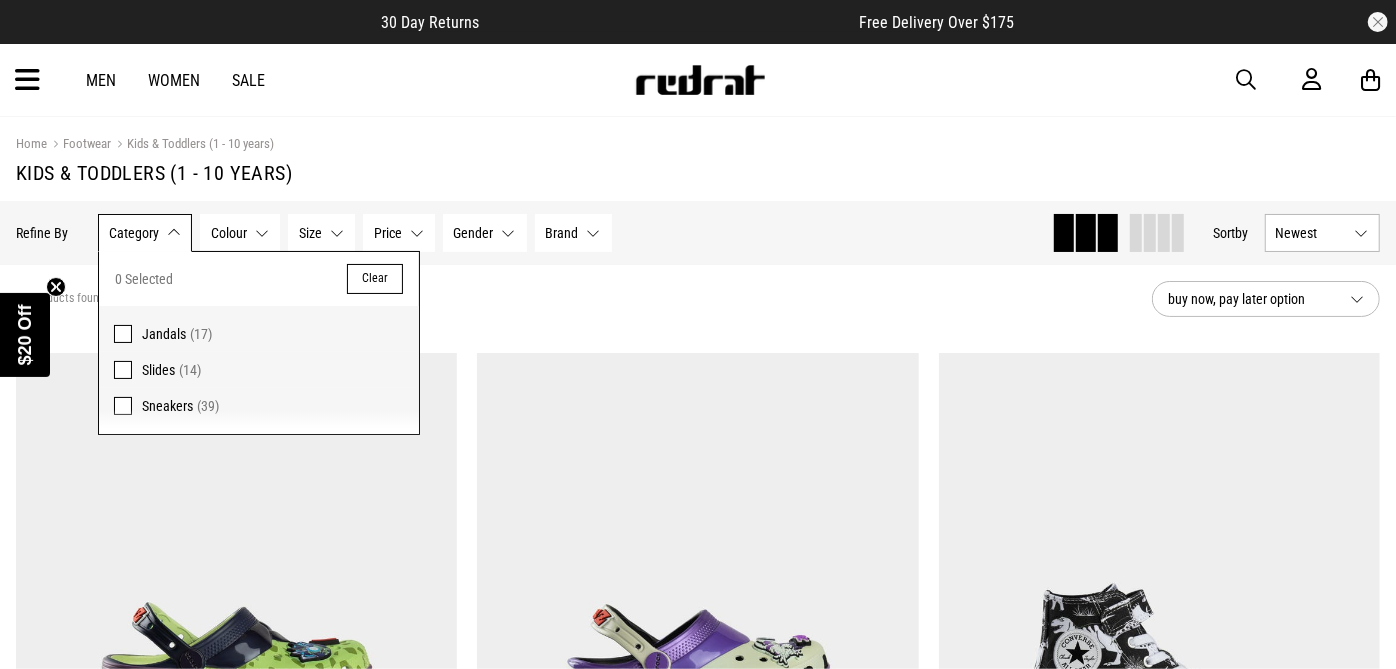 click on "Category" at bounding box center (134, 233) 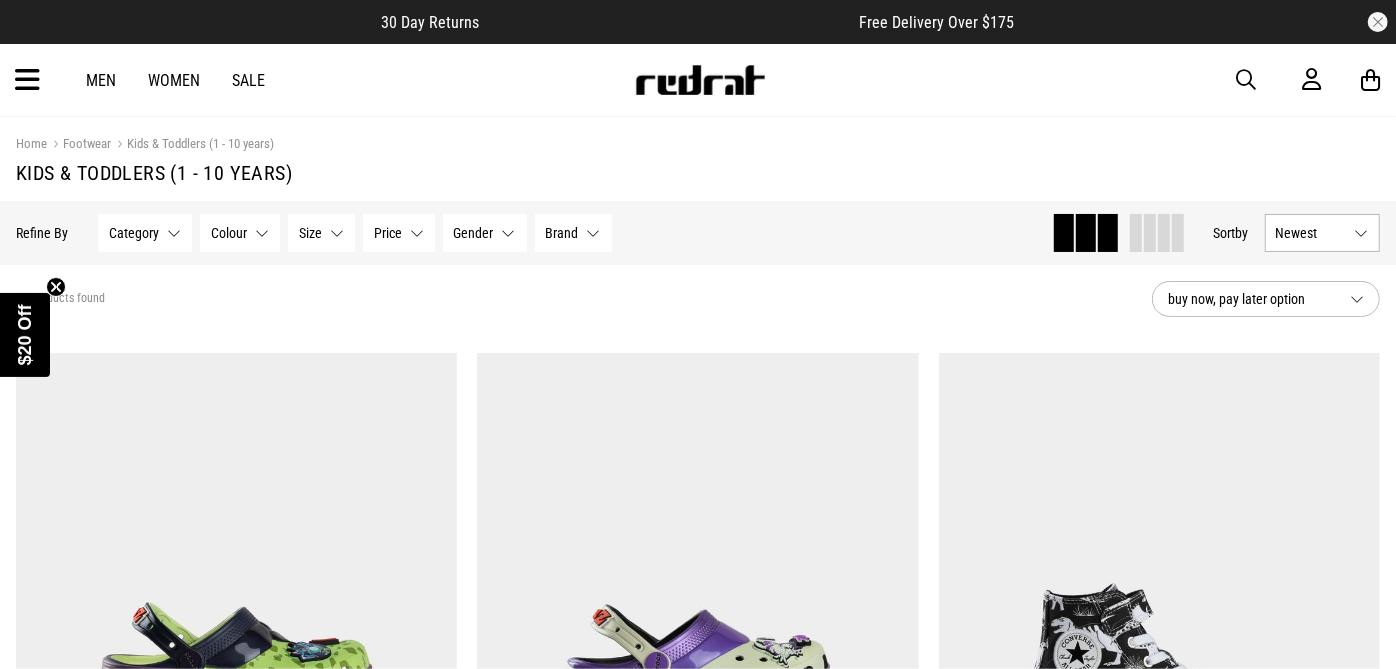 scroll, scrollTop: 0, scrollLeft: 0, axis: both 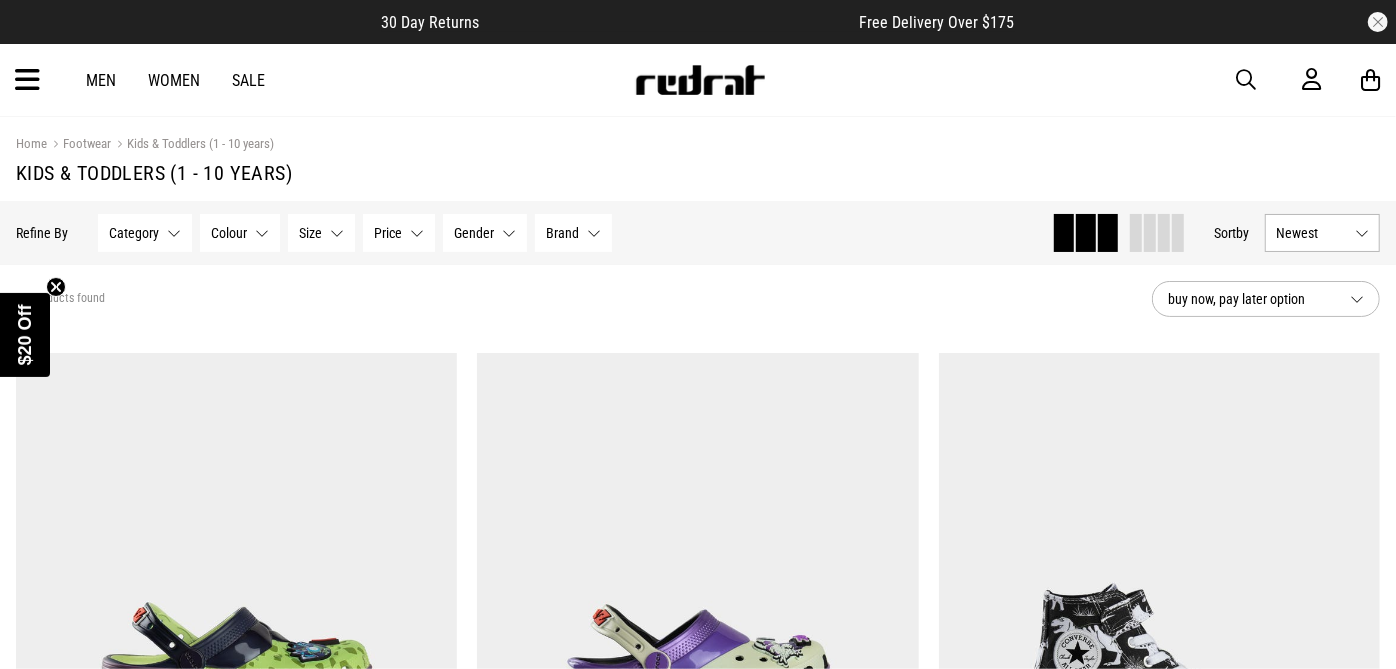 click on "Brand  None selected" at bounding box center [573, 233] 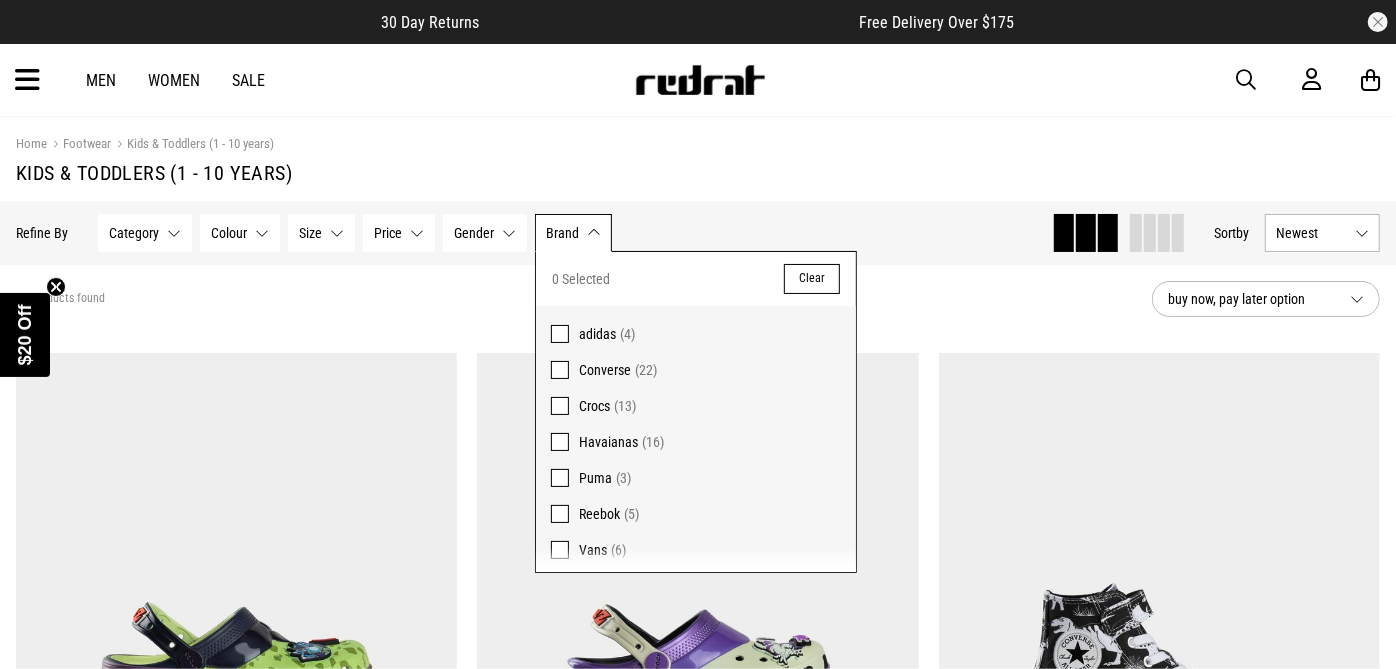 click on "Puma" at bounding box center (595, 478) 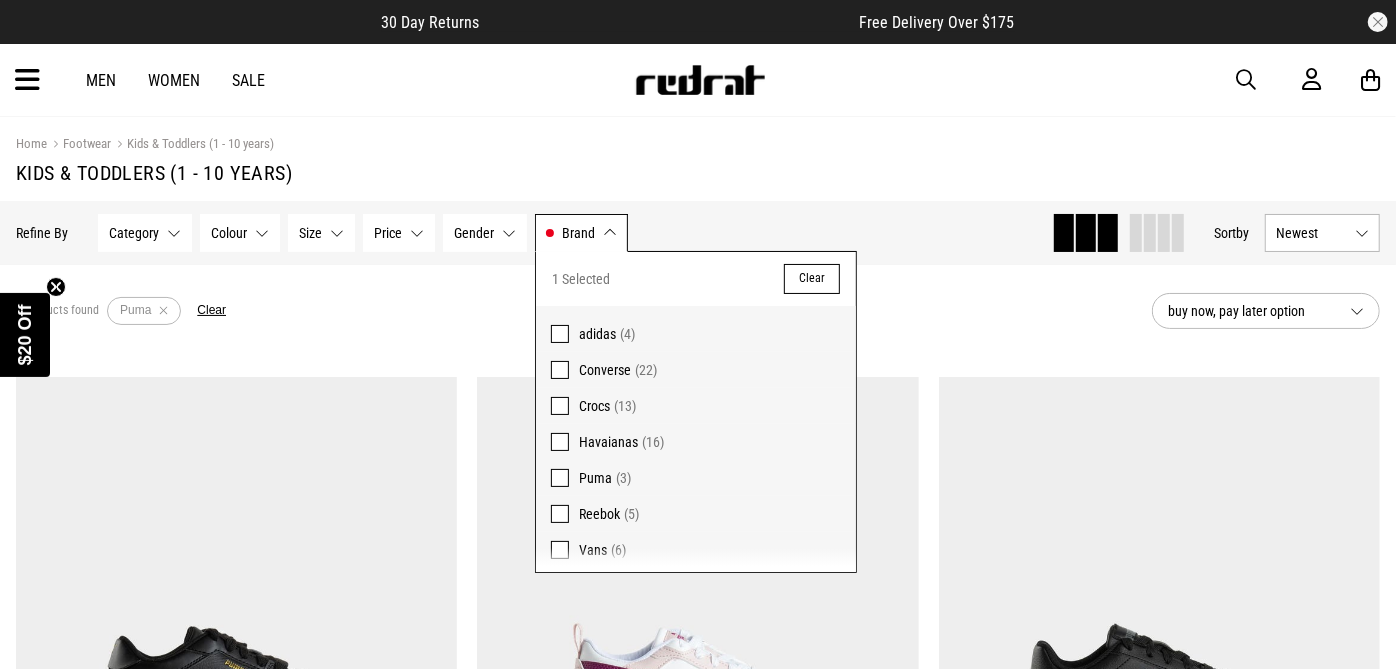 click on "Hide   Refine s   Refine By      Filters  Category  None selected   Category  0 Selected  Clear  Sneakers (3) Colour  None selected   Colour  0 Selected  Clear  Black (2) Pink (1) Size  None selected   Size  0 Selected  Clear  1 (2) 2 (2) 3 (3) K11 (2) K12 (2) K13 (2) Price  None selected   Price  0 Selected  Clear  $50 - $100 (3) Gender  None selected   Gender  0 Selected  Clear  Youth & Kids (3) Brand  Puma   Brand  1 Selected  Clear  adidas (4) Converse (22) Crocs (13) Havaianas (16) Puma (3) Reebok (5) Vans (6) Clear filters Apply filters" at bounding box center (526, 233) 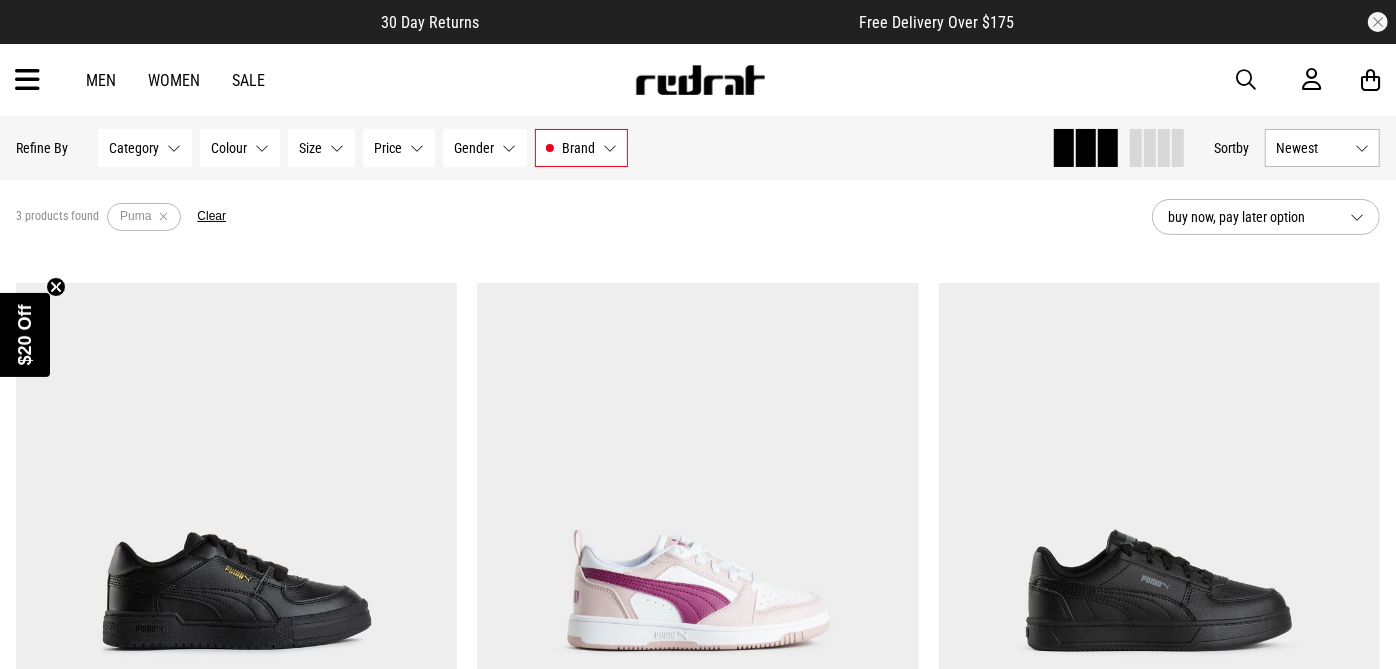 scroll, scrollTop: 222, scrollLeft: 0, axis: vertical 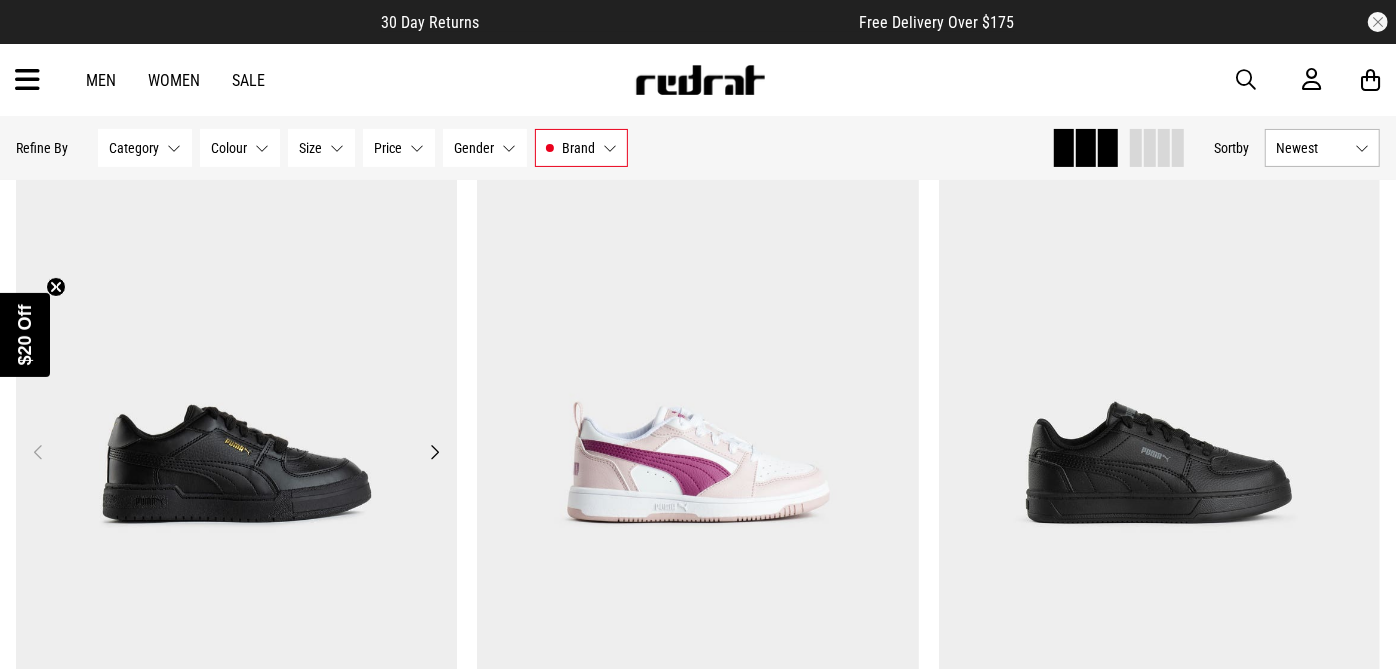 click at bounding box center (237, 464) 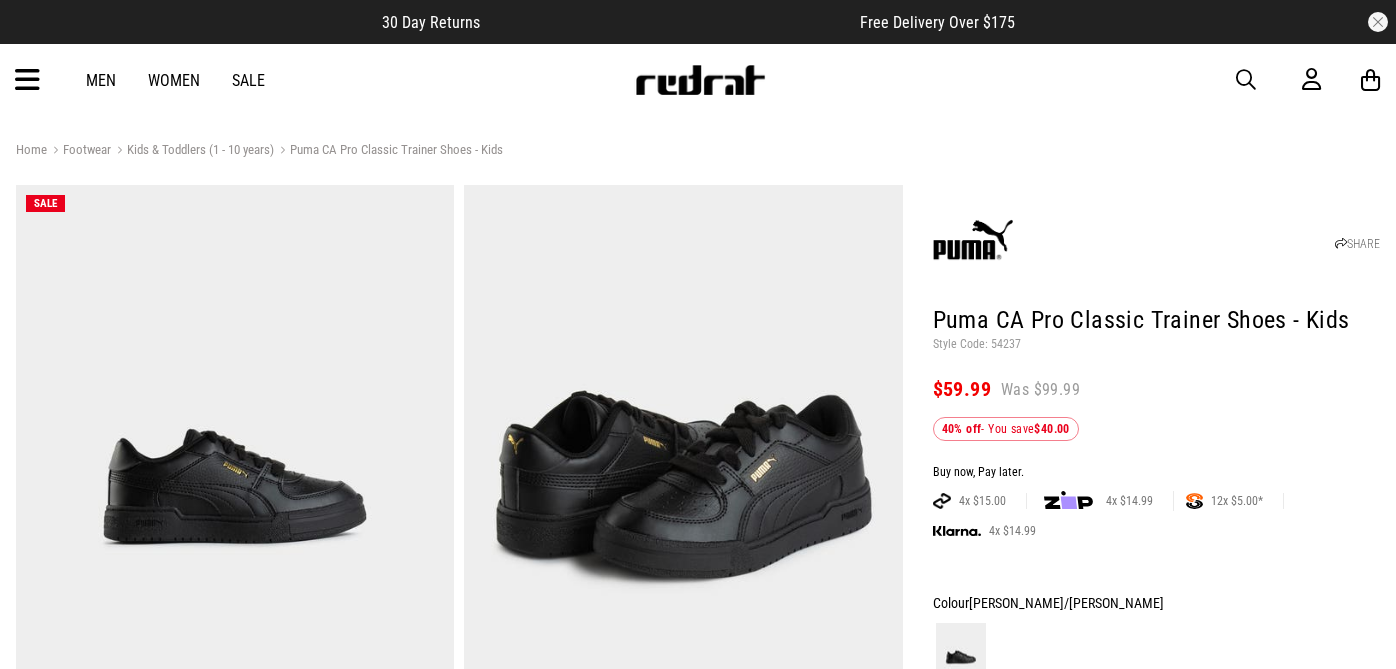 scroll, scrollTop: 0, scrollLeft: 0, axis: both 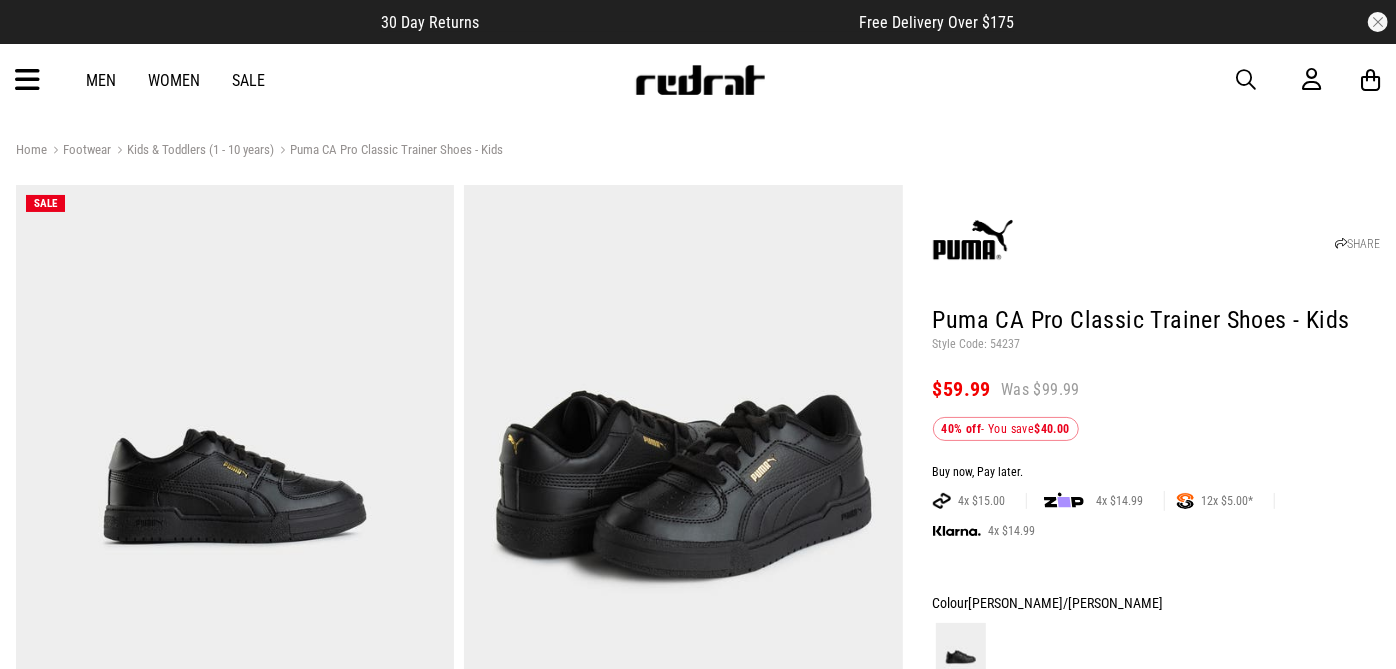 click on "Style Code: 54237" at bounding box center [1156, 345] 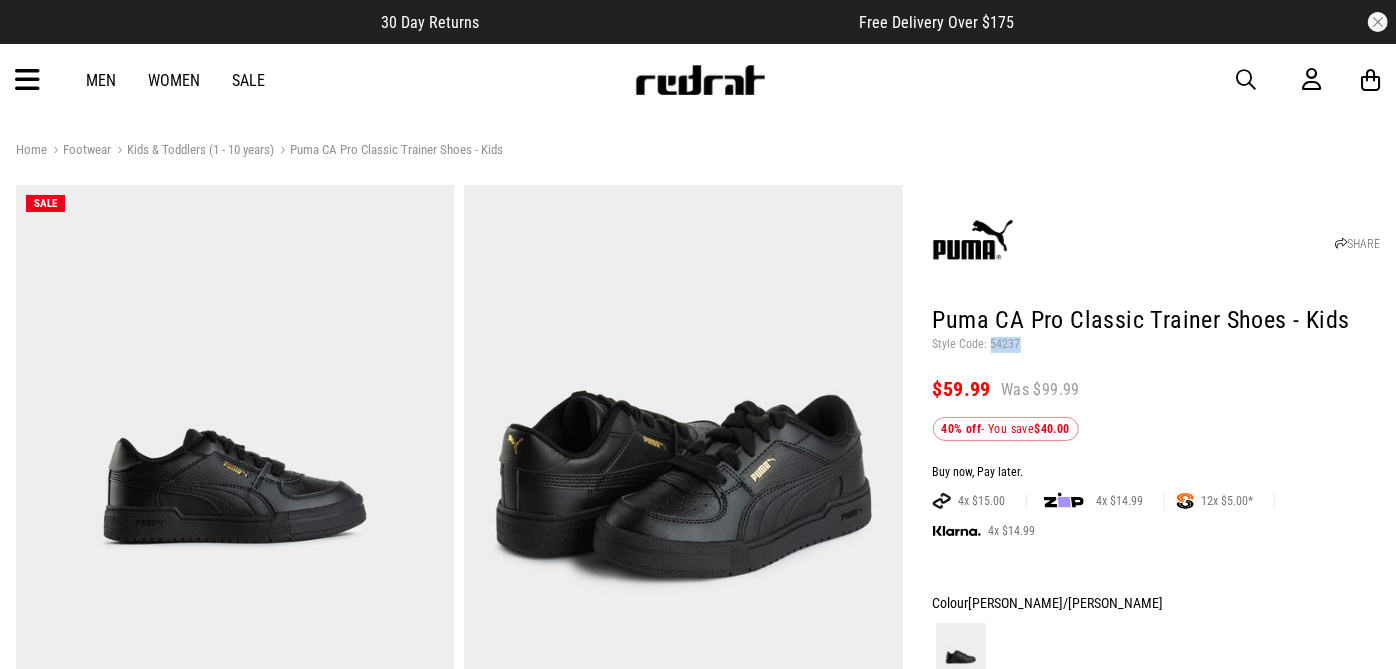 scroll, scrollTop: 0, scrollLeft: 0, axis: both 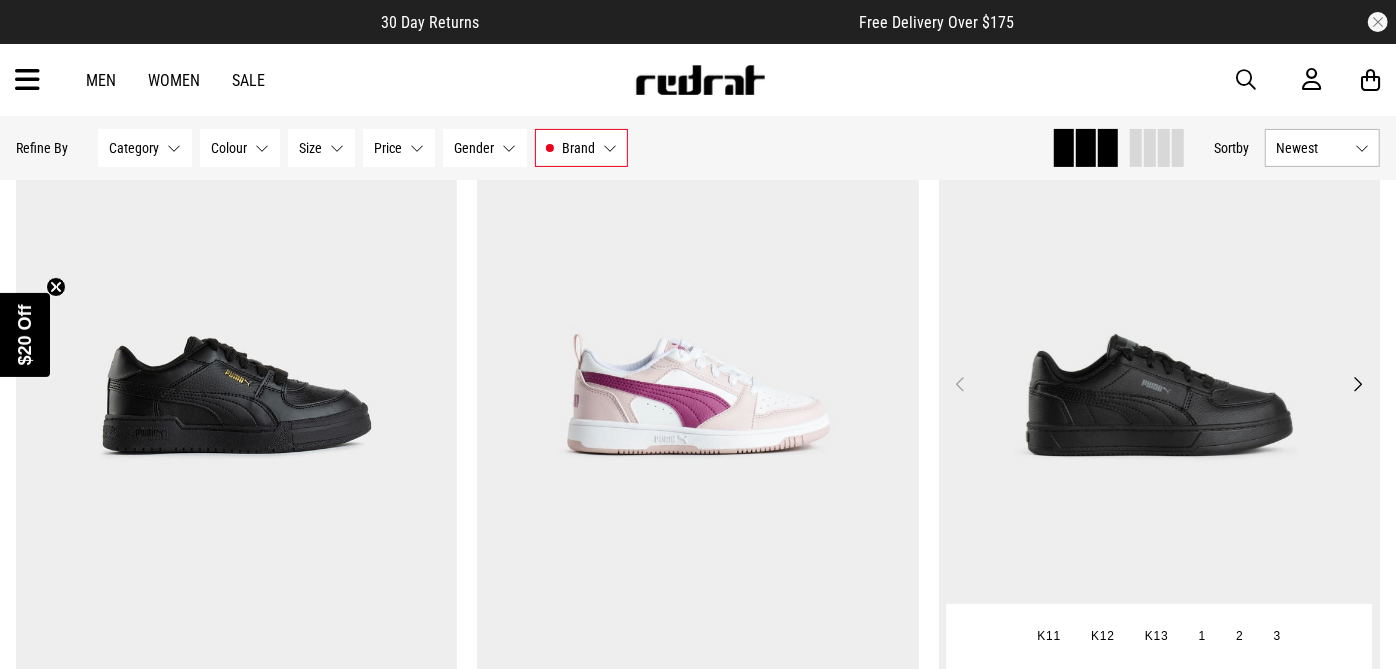 click at bounding box center [1160, 396] 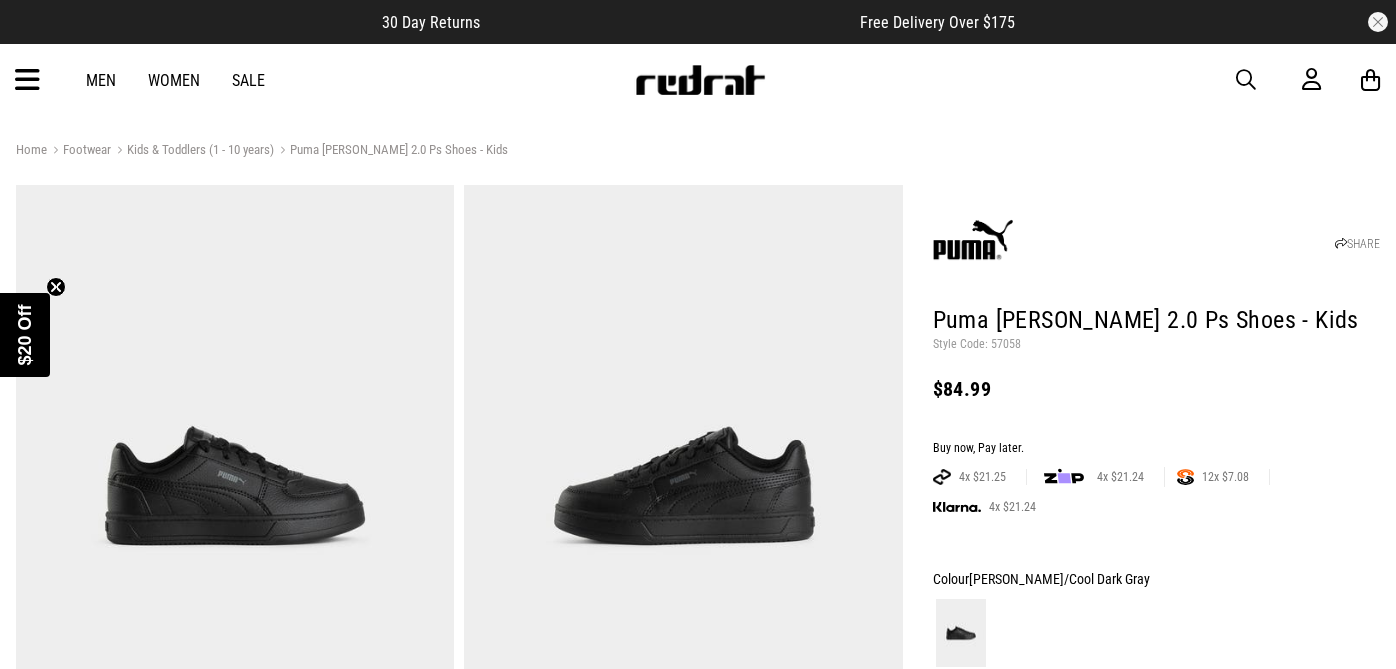 scroll, scrollTop: 0, scrollLeft: 0, axis: both 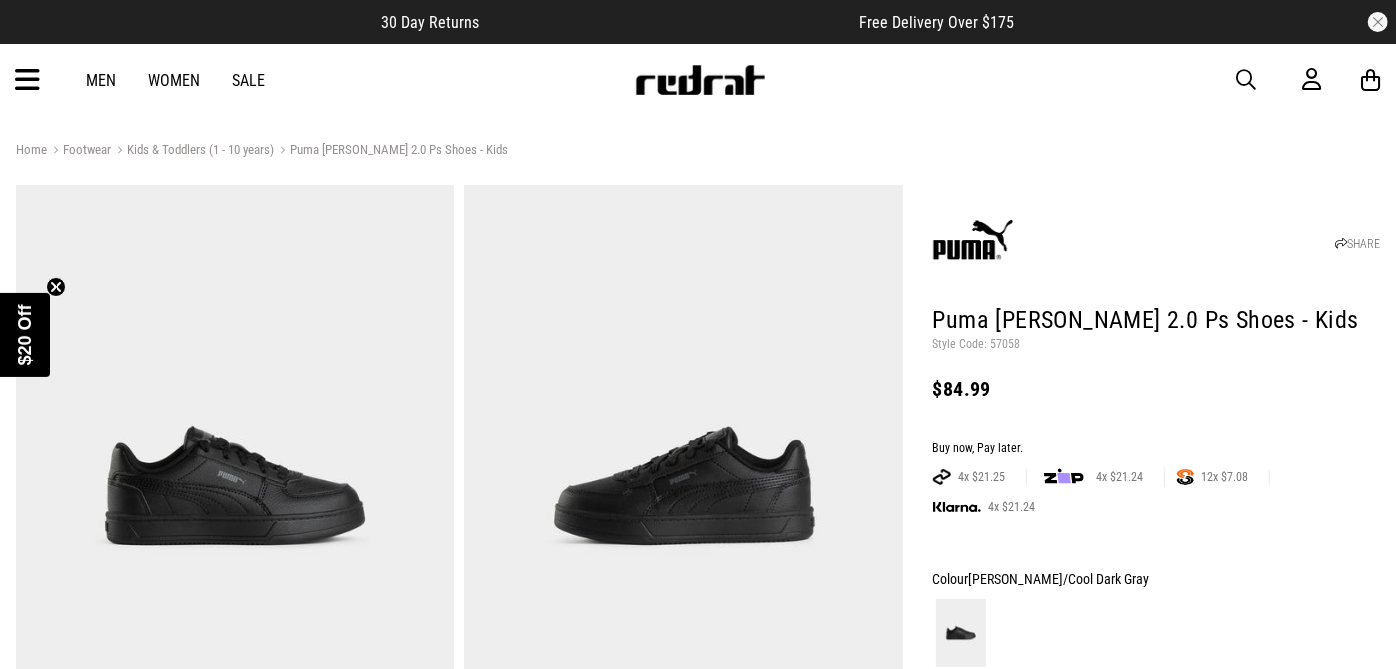 click on "Style Code: 57058" at bounding box center [1156, 345] 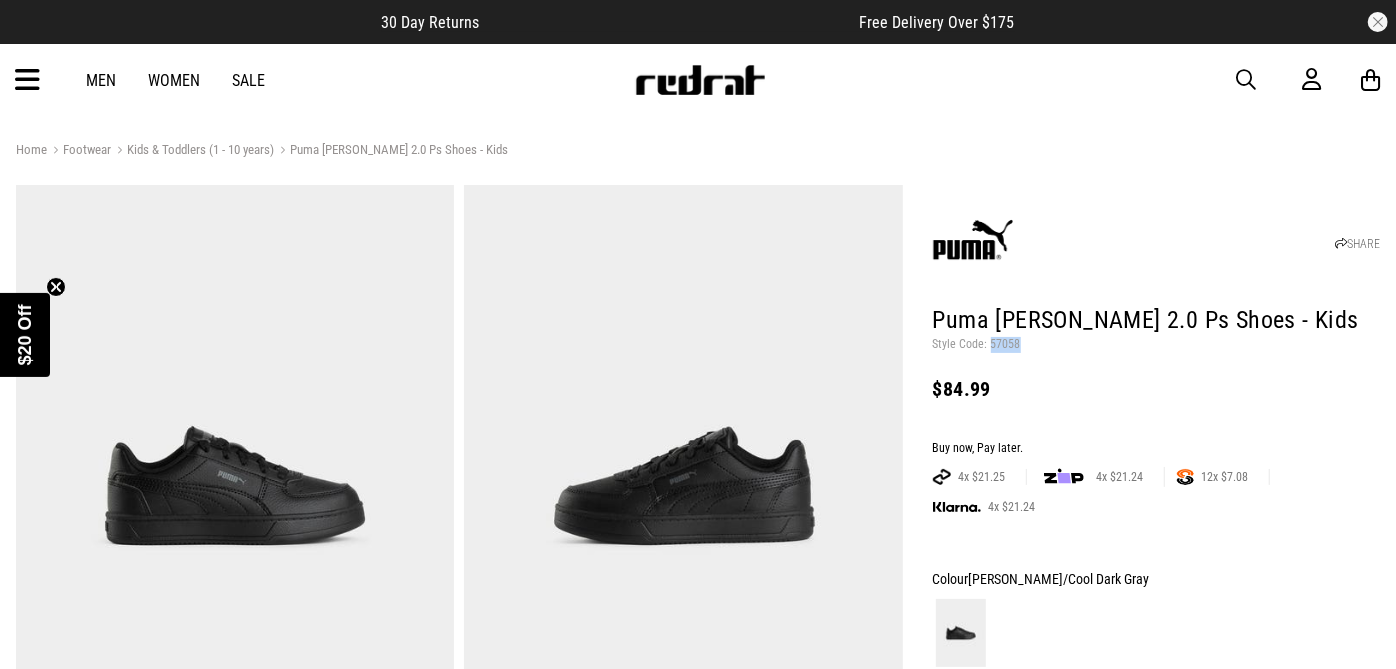 click on "Style Code: 57058" at bounding box center (1156, 345) 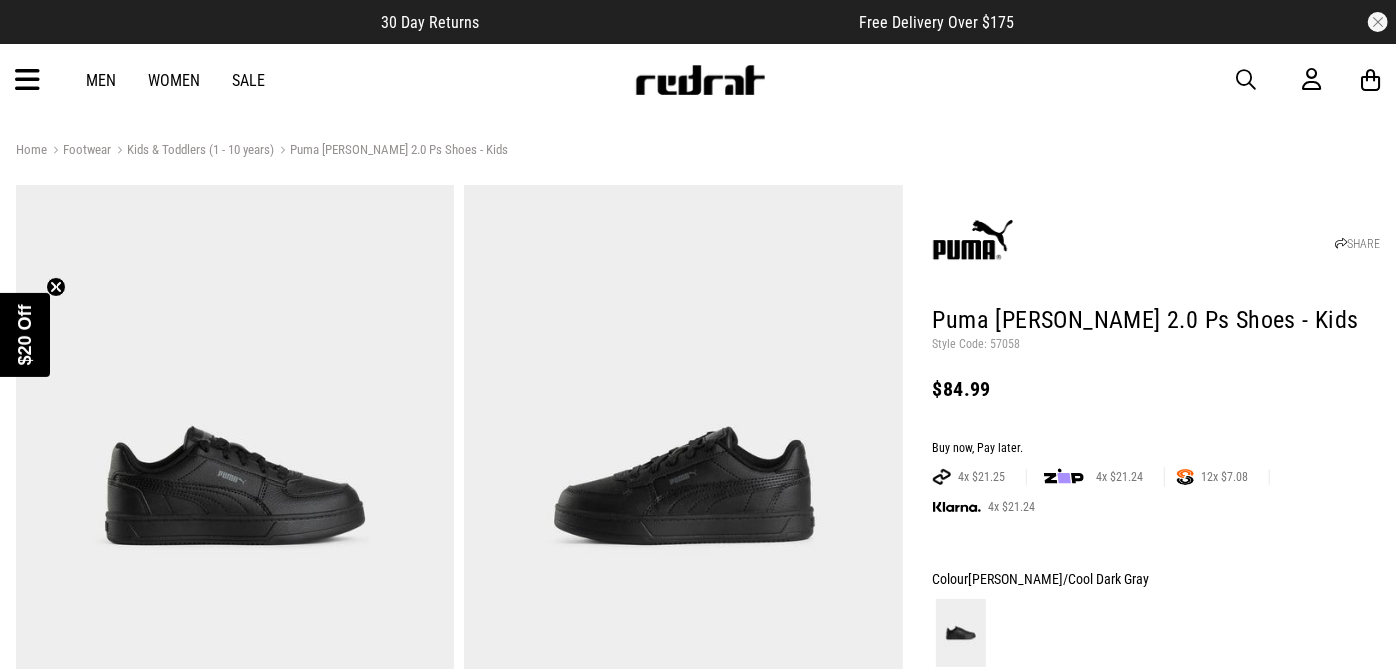 click on "Puma [PERSON_NAME] 2.0 Ps Shoes - Kids" at bounding box center (1156, 321) 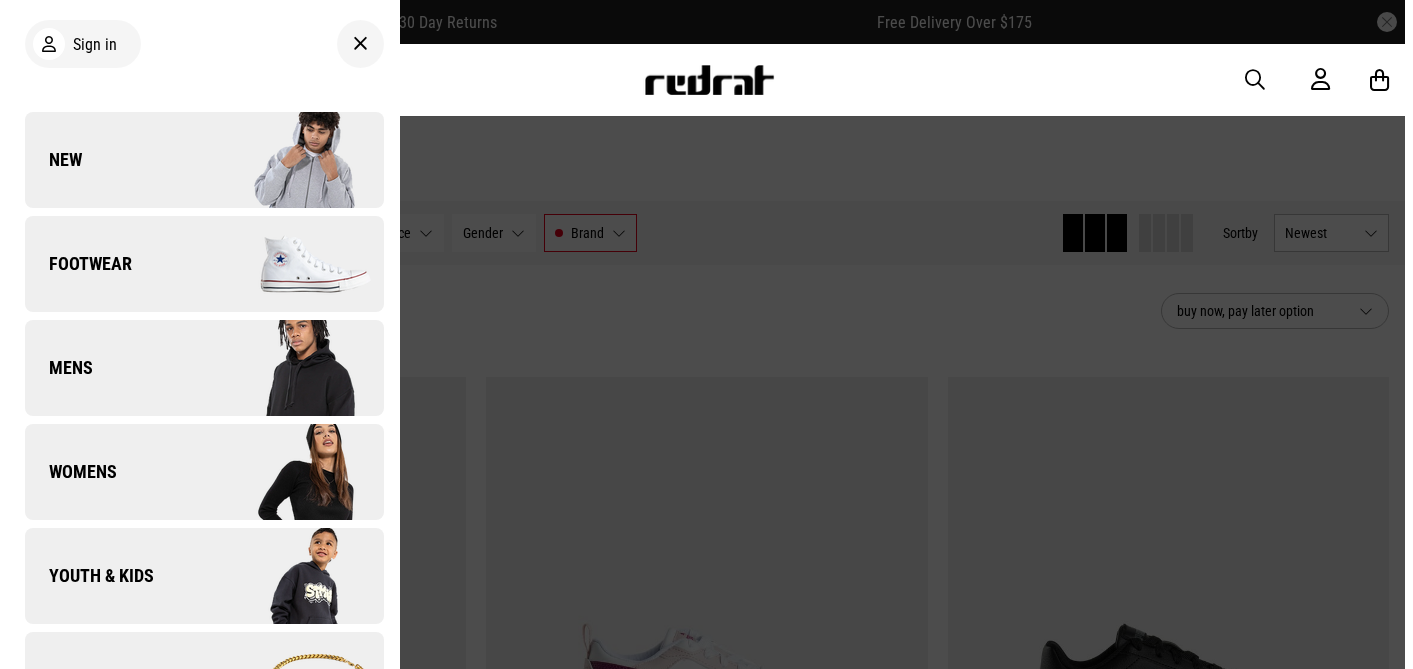 scroll, scrollTop: 247, scrollLeft: 0, axis: vertical 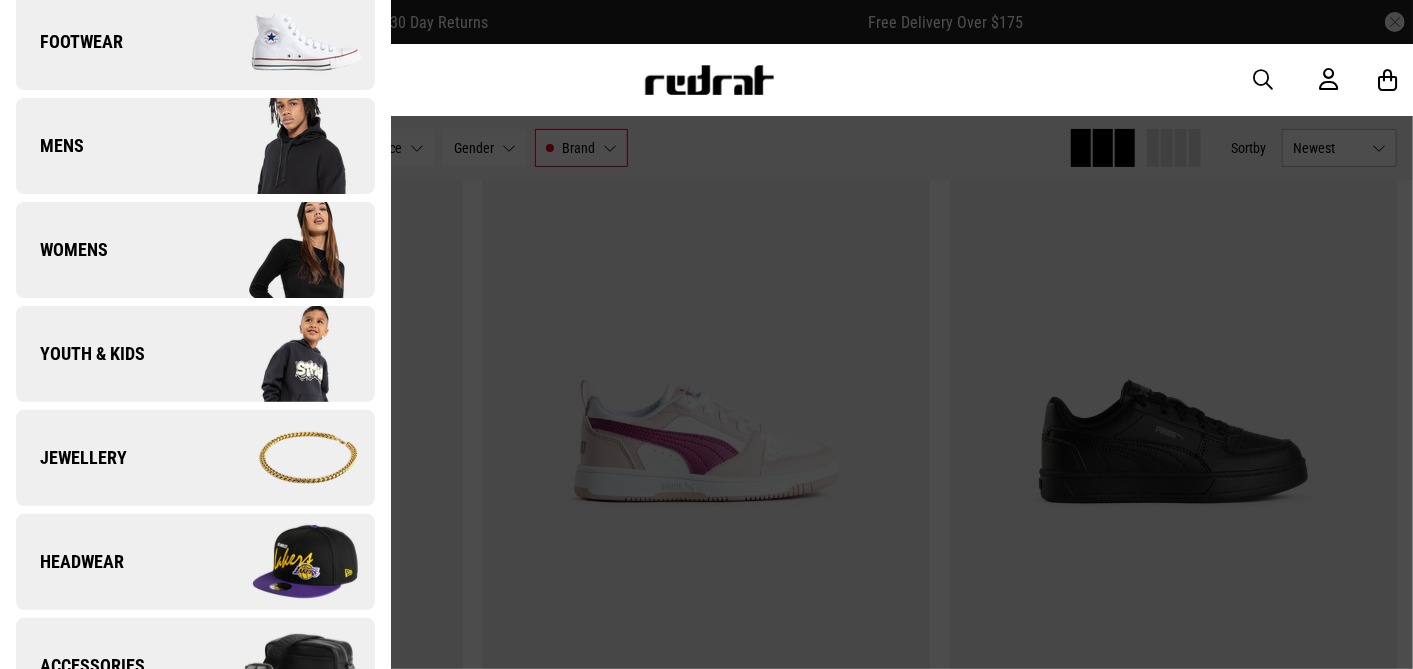 click on "Footwear" at bounding box center (195, 42) 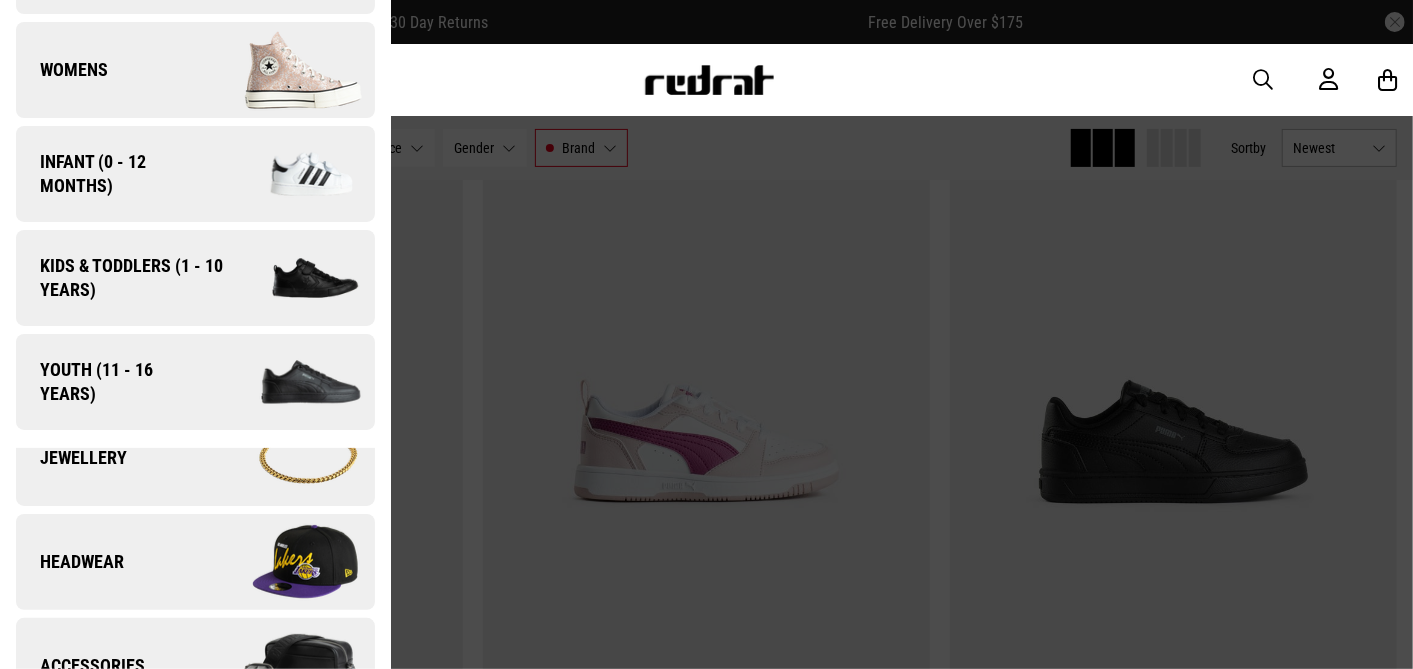 scroll, scrollTop: 0, scrollLeft: 0, axis: both 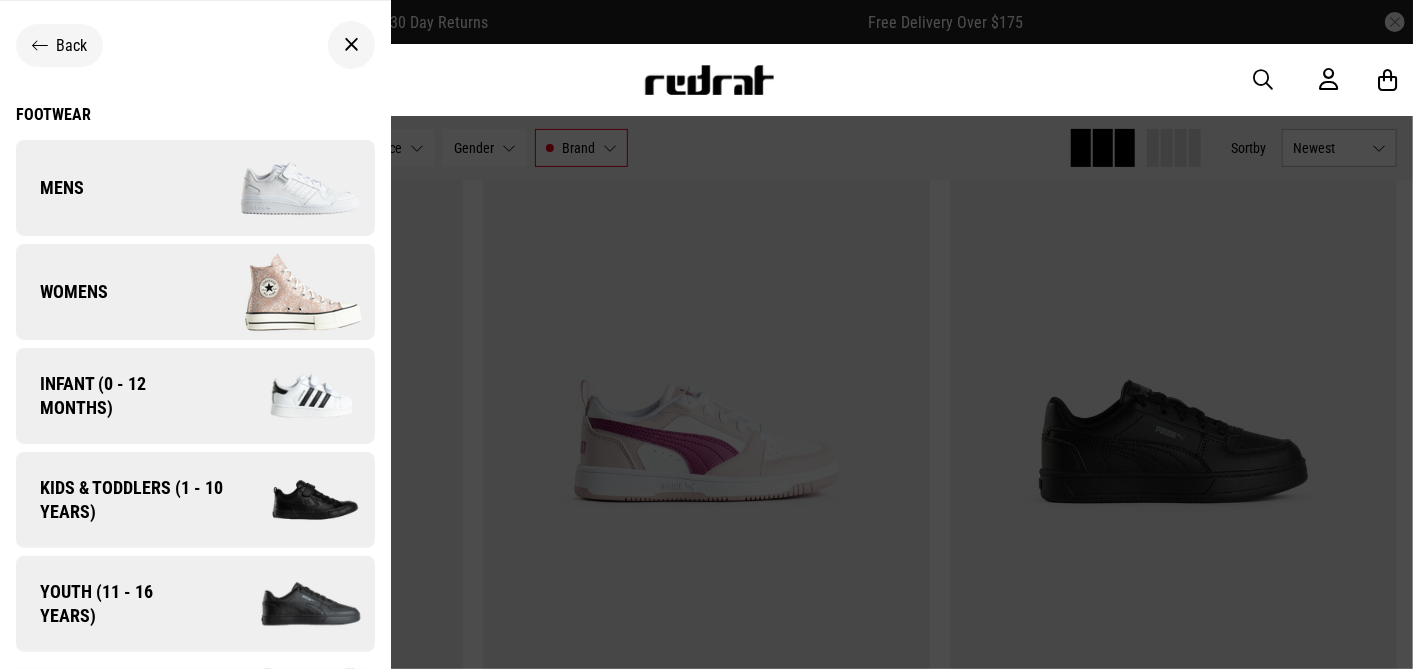 click on "Footwear" at bounding box center (195, 114) 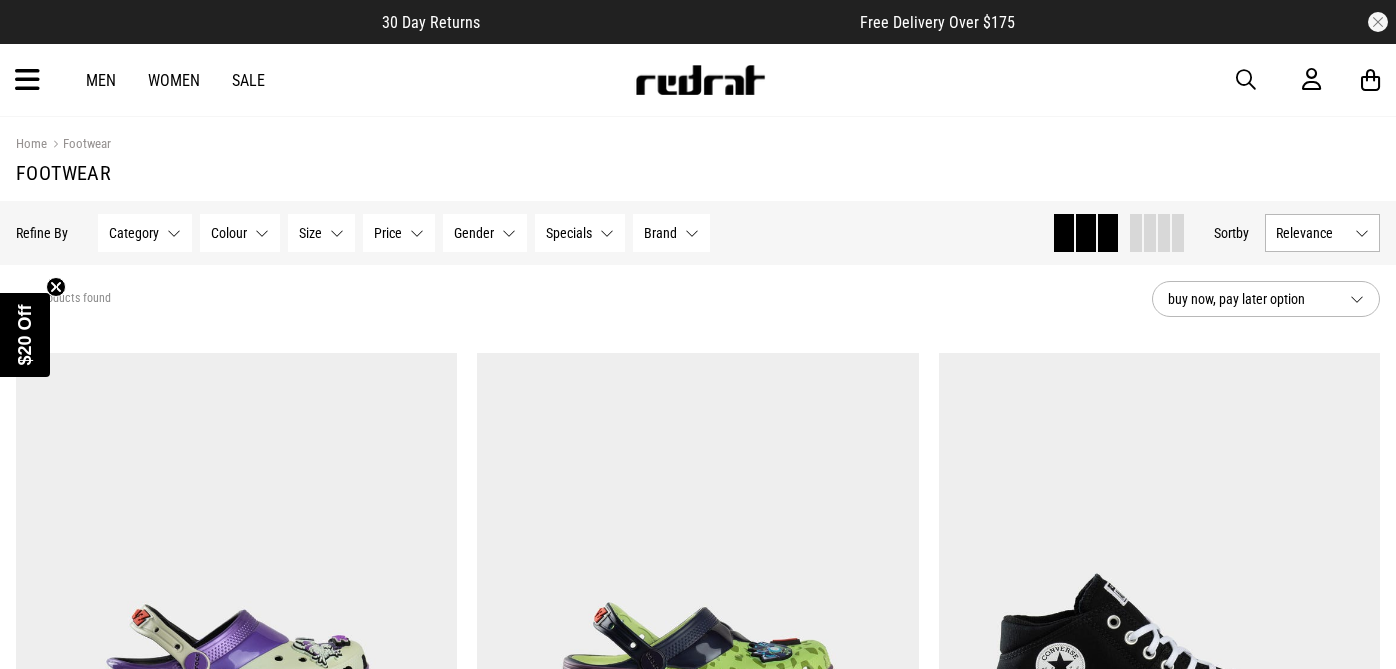 scroll, scrollTop: 0, scrollLeft: 0, axis: both 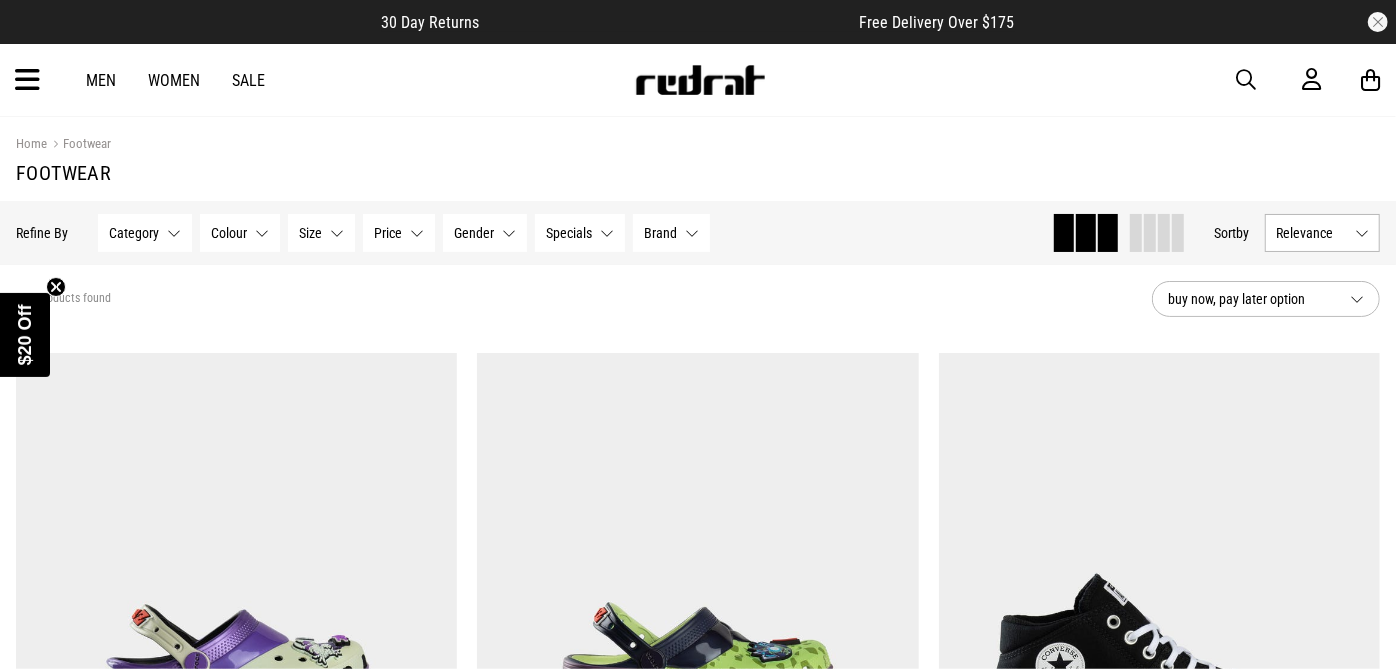 click on "Size" at bounding box center [310, 233] 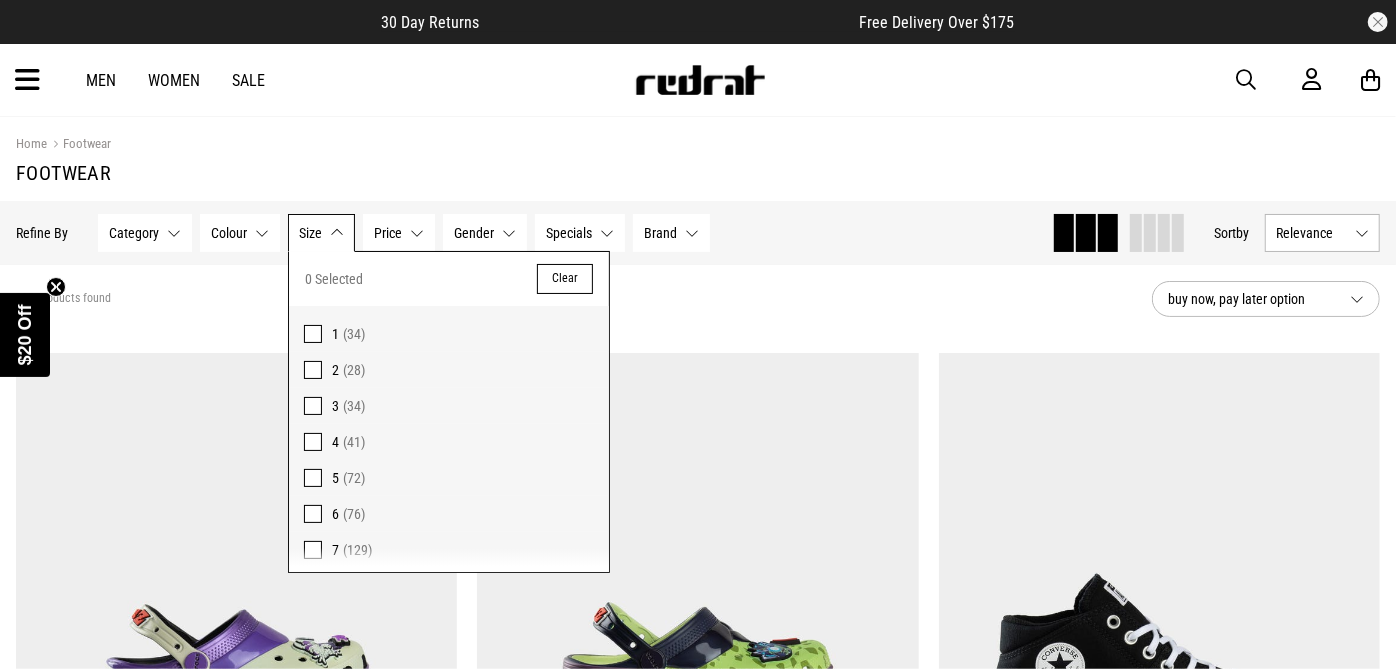 click on "5 (72)" at bounding box center (449, 478) 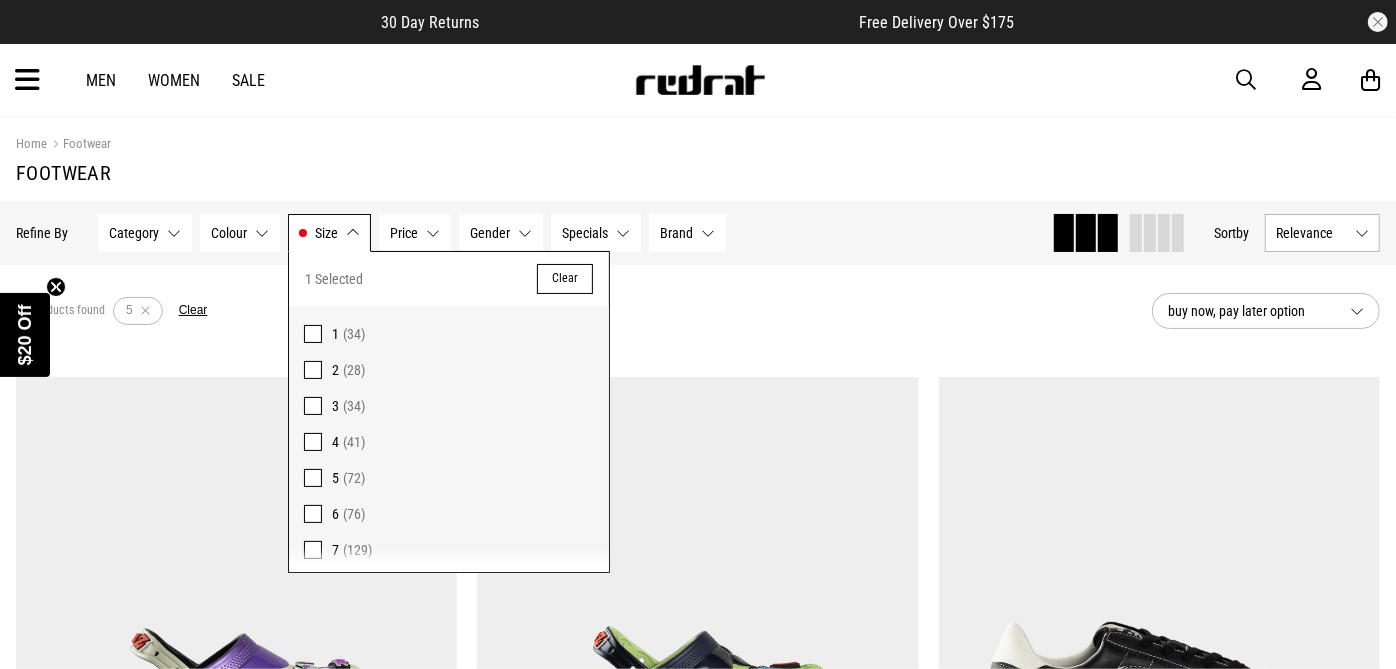click on "Brand  None selected" at bounding box center [687, 233] 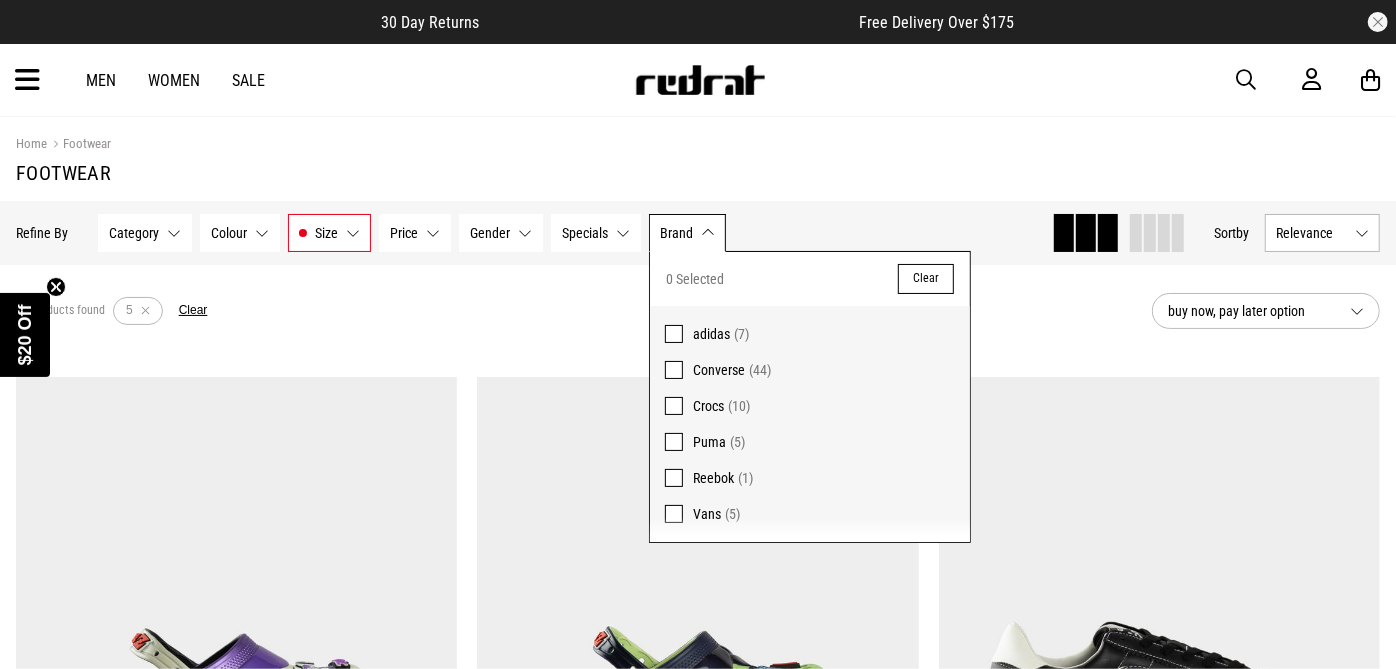 click at bounding box center (674, 442) 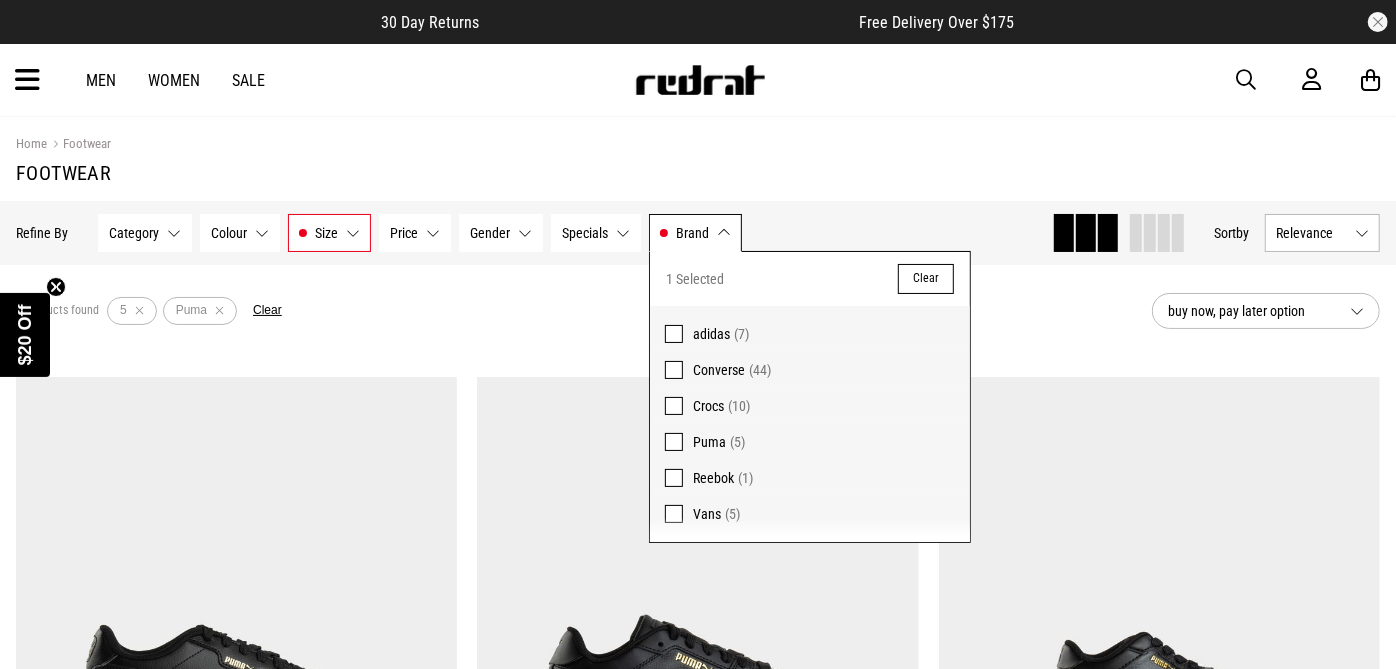 click on "Hide   Refine s   Refine By      Filters  Category  None selected   Category  0 Selected  Clear  Infant (0 - 12 months) (1) Youth (11 - 16 years) (4) Colour  None selected   Colour  0 Selected  Clear  Black (4) Pink (1) Size  5   Size  1 Selected  Clear  1 (2) 2 (2) 3 (3) 4 (5) 5 (5) 6 (5) 7 (11) 8 (11) 9 (12) 10 (13) 11 (15) 12 (10) 13 (10) 14 (7) 10-12 (1) 3.5-6 (5) 7-9 (3) K10 (2) K11 (2) K12 (2) K13 (2) K5 (2) K6 (2) K7 (3) K8 (2) K9 (3) Price  None selected   Price  0 Selected  Clear  $30 - $50 (1) $50 - $100 (4) Gender  None selected   Gender  0 Selected  Clear  Youth & Kids (5) Specials  None selected   Specials  0 Selected  Clear  Brand  Puma   Brand  1 Selected  Clear  adidas (7) Converse (44) Crocs (10) Puma (5) Reebok (1) Vans (5) Clear filters Apply filters" at bounding box center [526, 233] 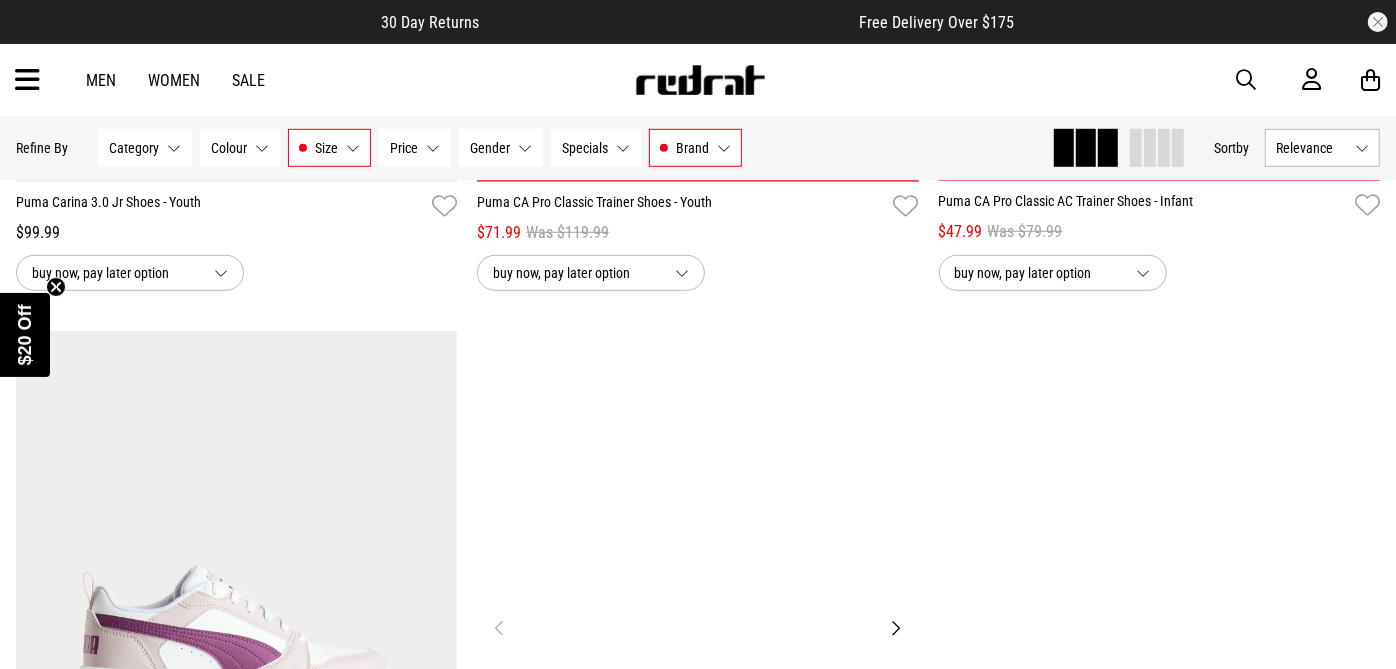 scroll, scrollTop: 888, scrollLeft: 0, axis: vertical 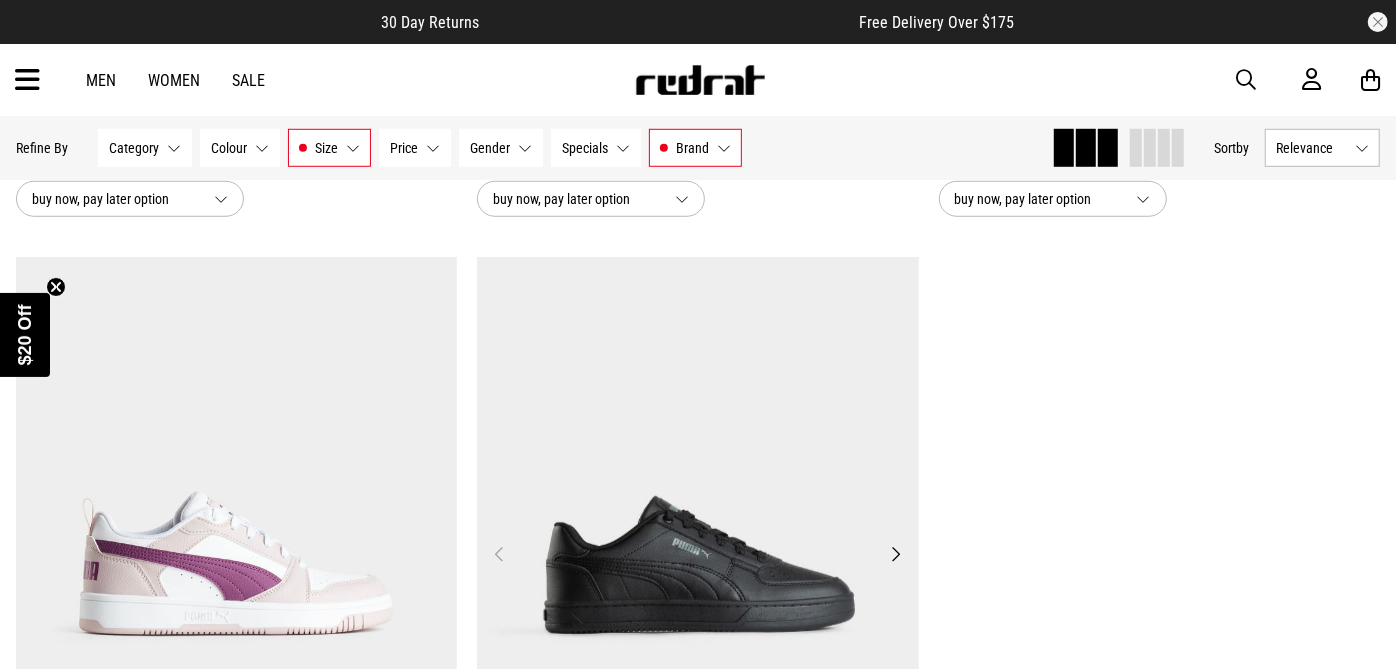 click at bounding box center [698, 566] 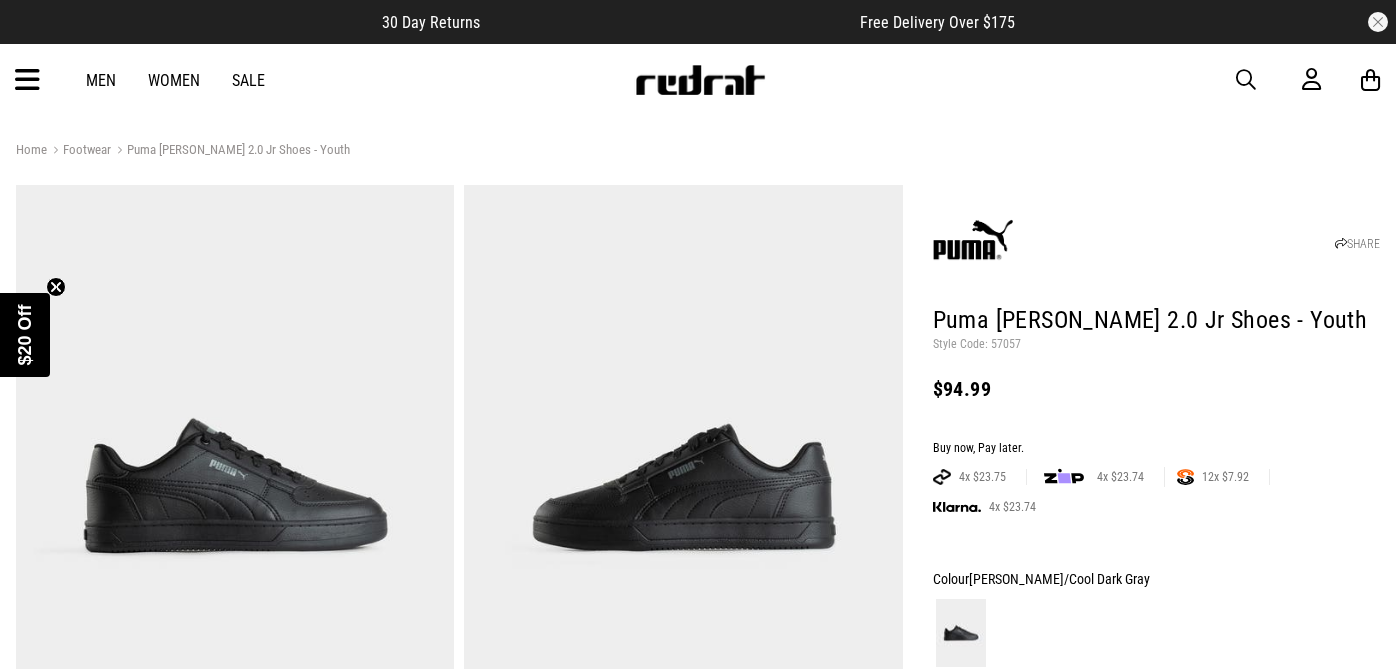 scroll, scrollTop: 0, scrollLeft: 0, axis: both 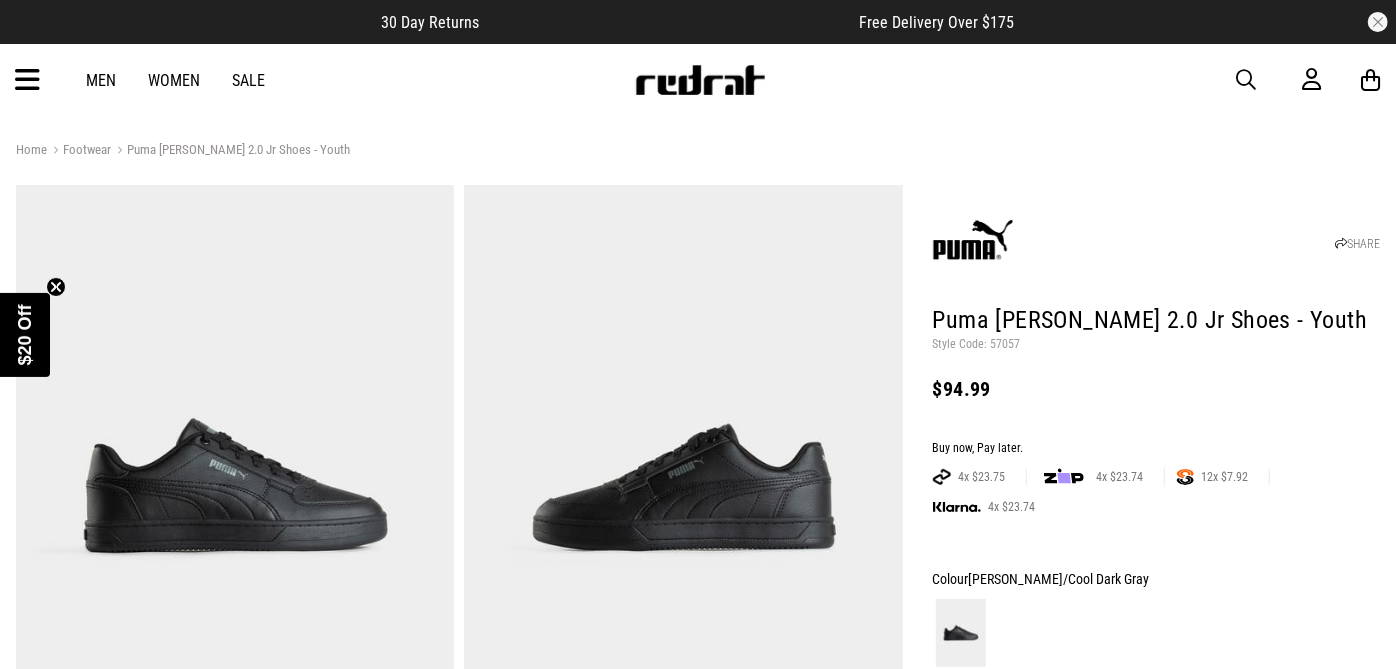 click on "Style Code: 57057" at bounding box center (1156, 345) 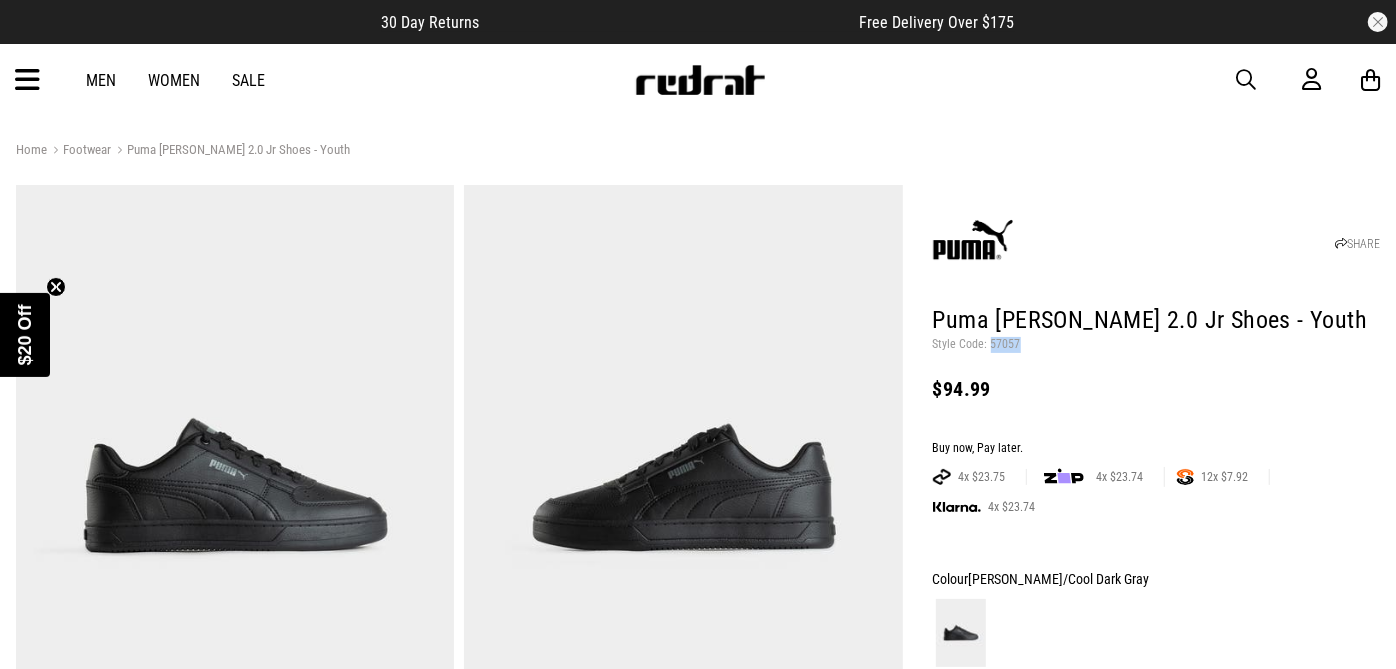 click on "Style Code: 57057" at bounding box center [1156, 345] 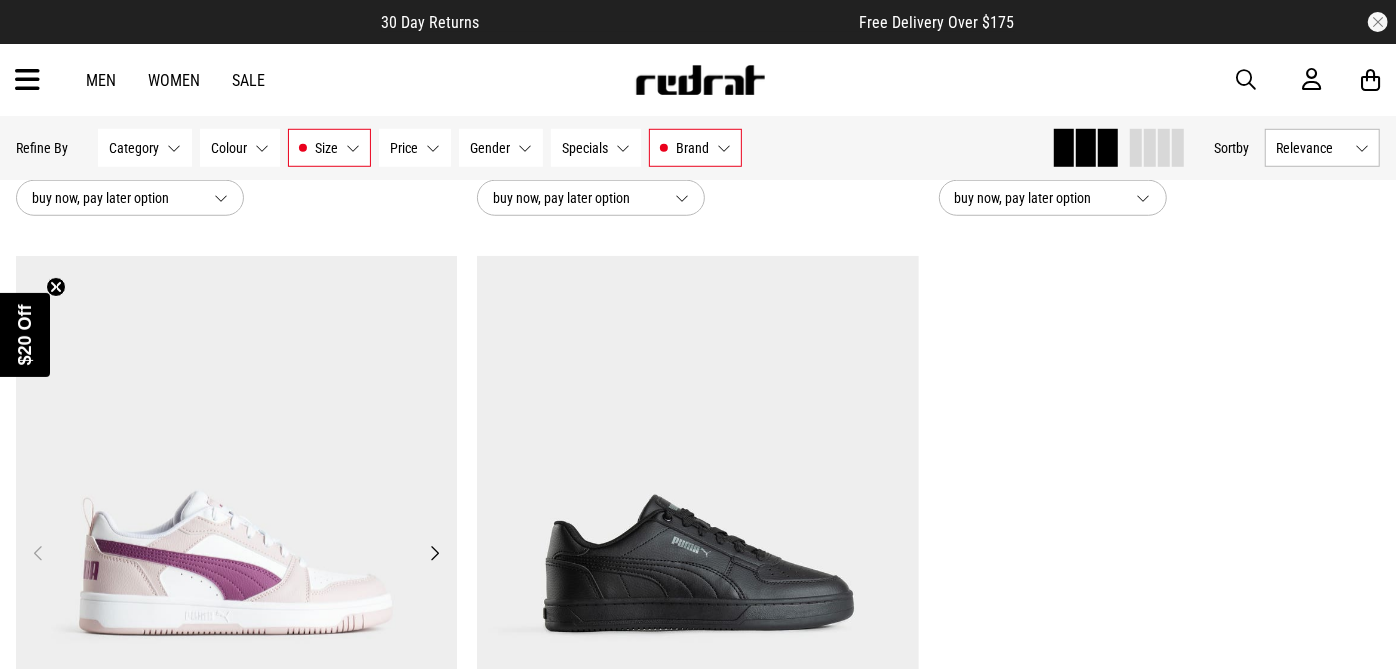 scroll, scrollTop: 0, scrollLeft: 0, axis: both 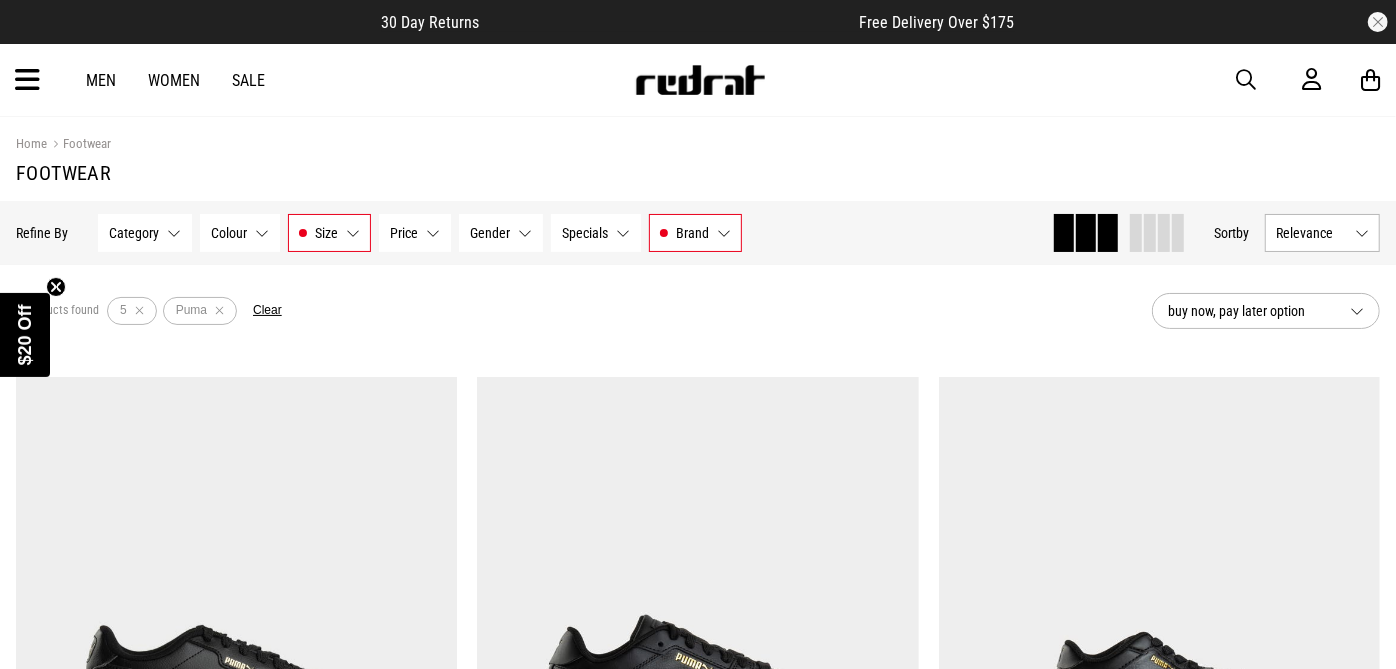 click at bounding box center [1246, 80] 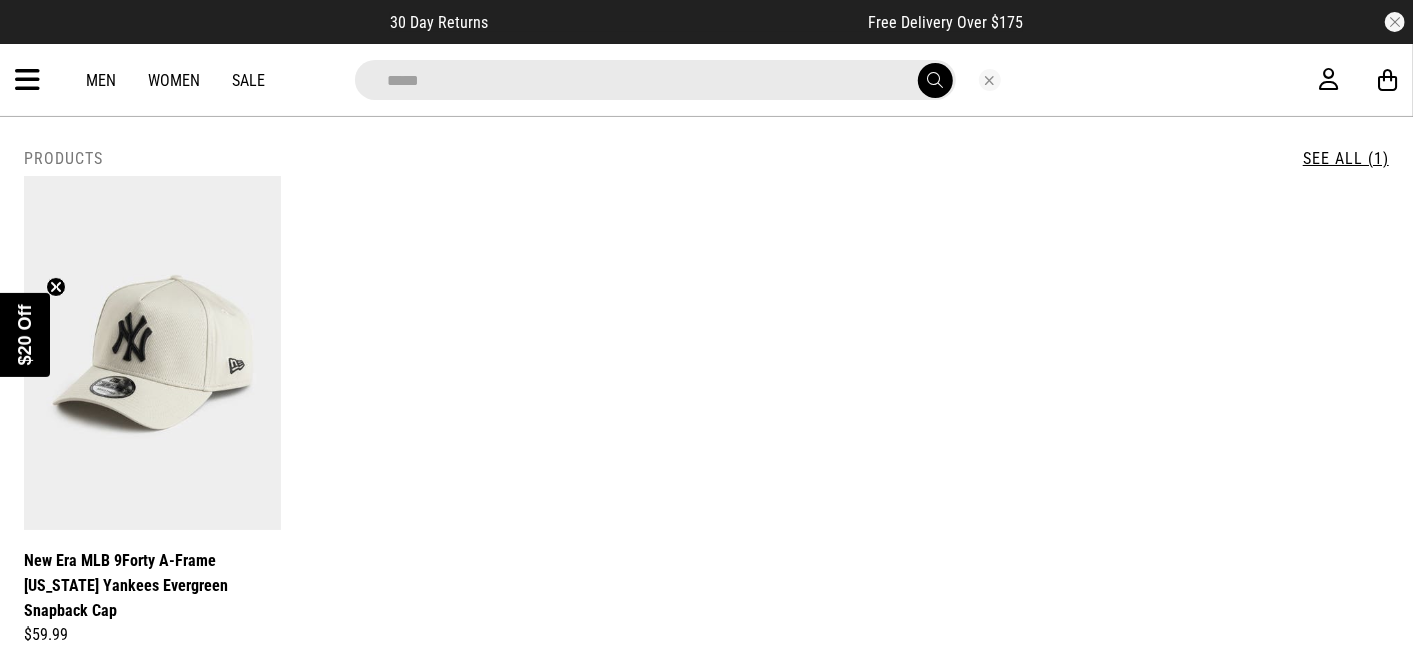 drag, startPoint x: 593, startPoint y: 97, endPoint x: 0, endPoint y: 84, distance: 593.14246 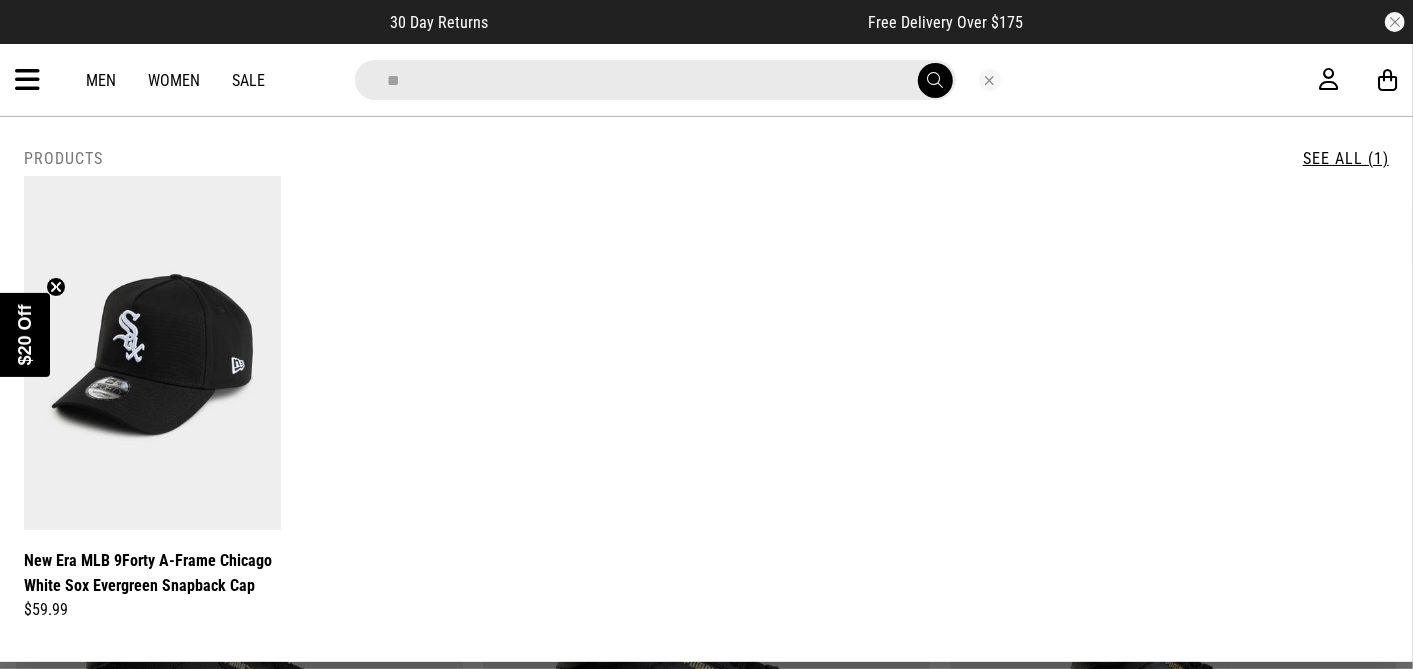 type on "*" 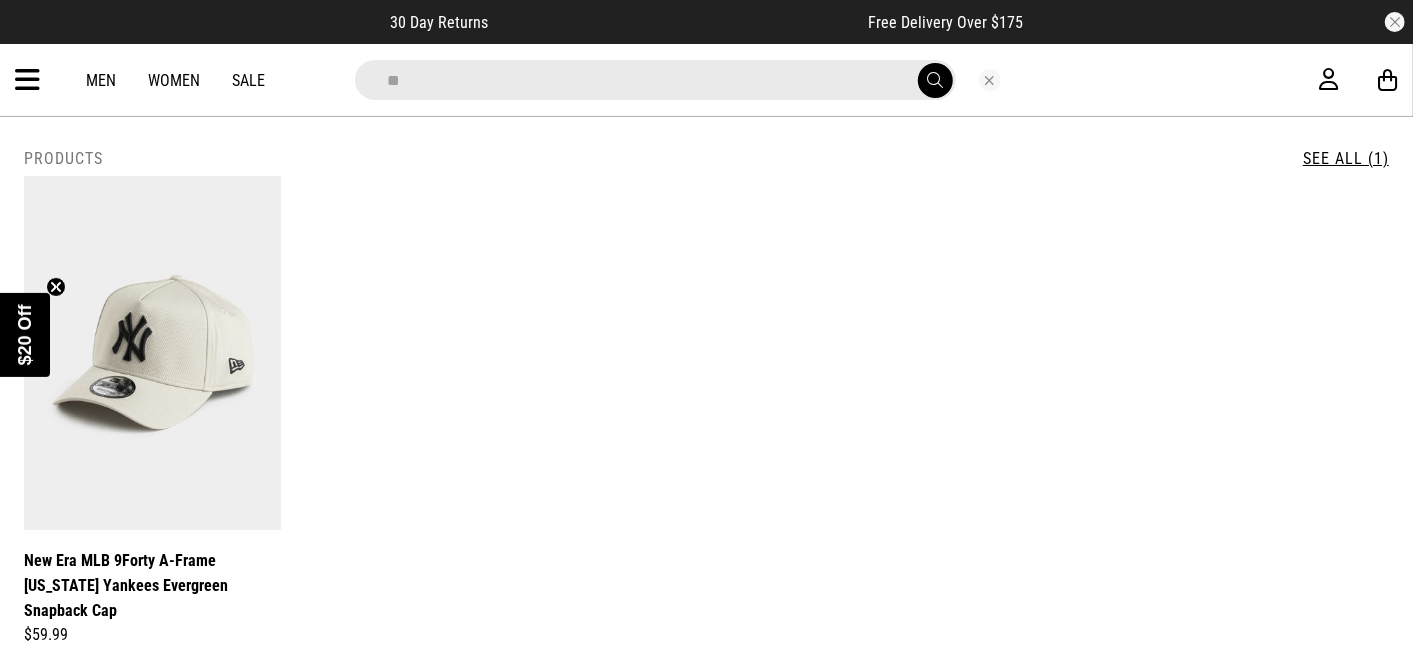 type on "*" 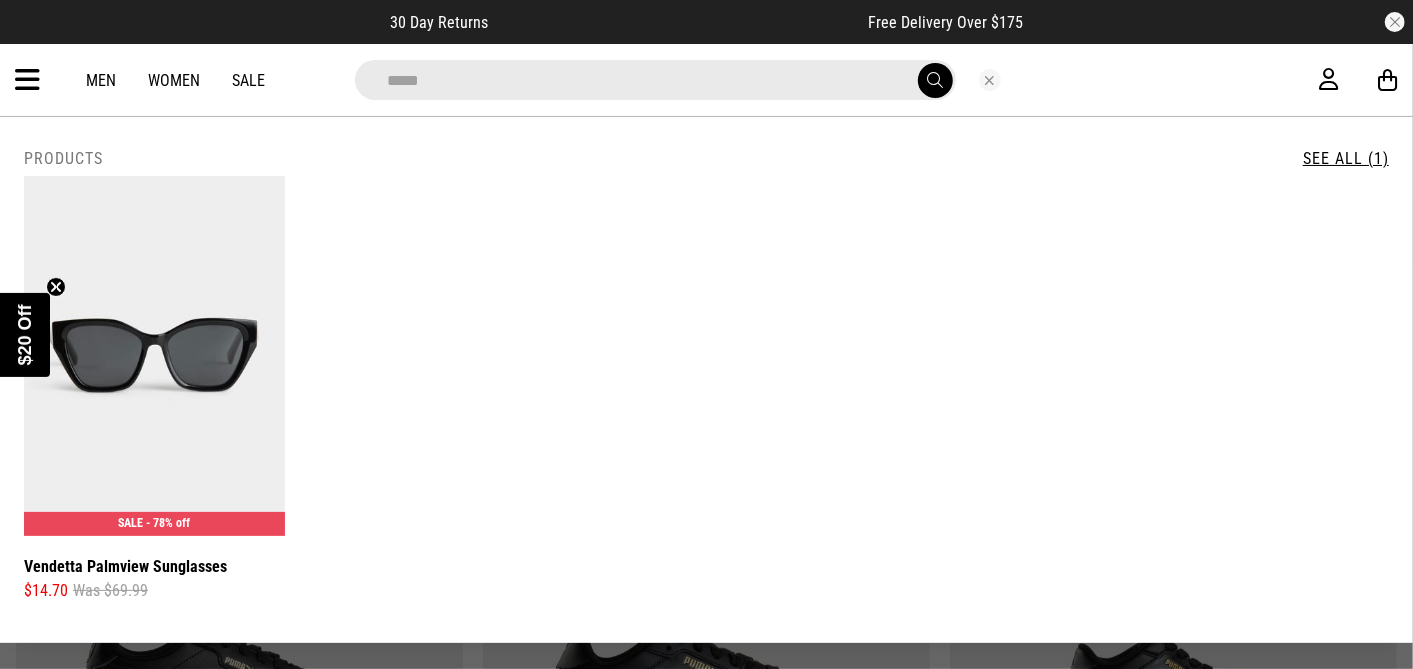 type on "*****" 